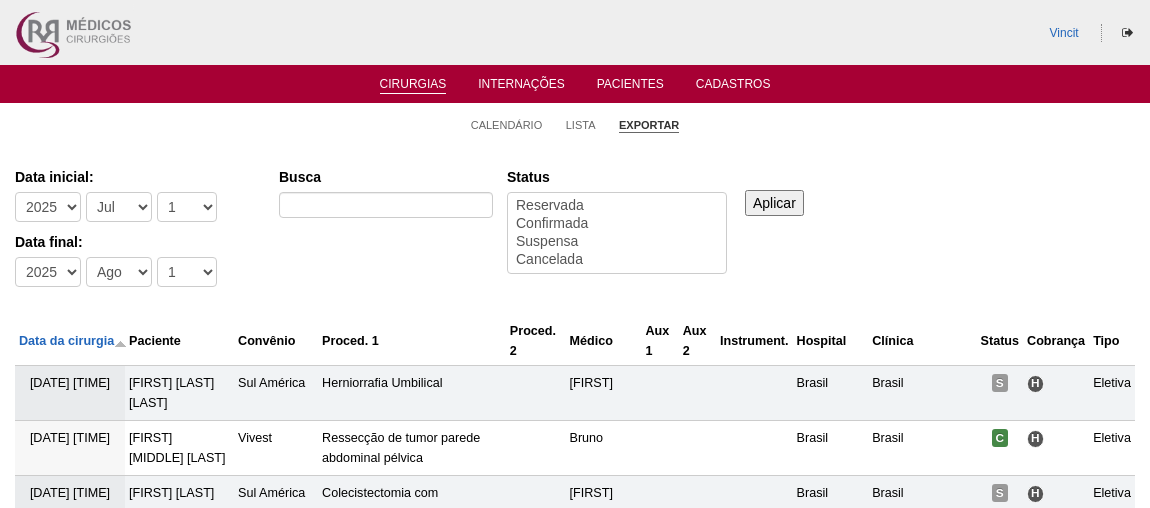 select on "7" 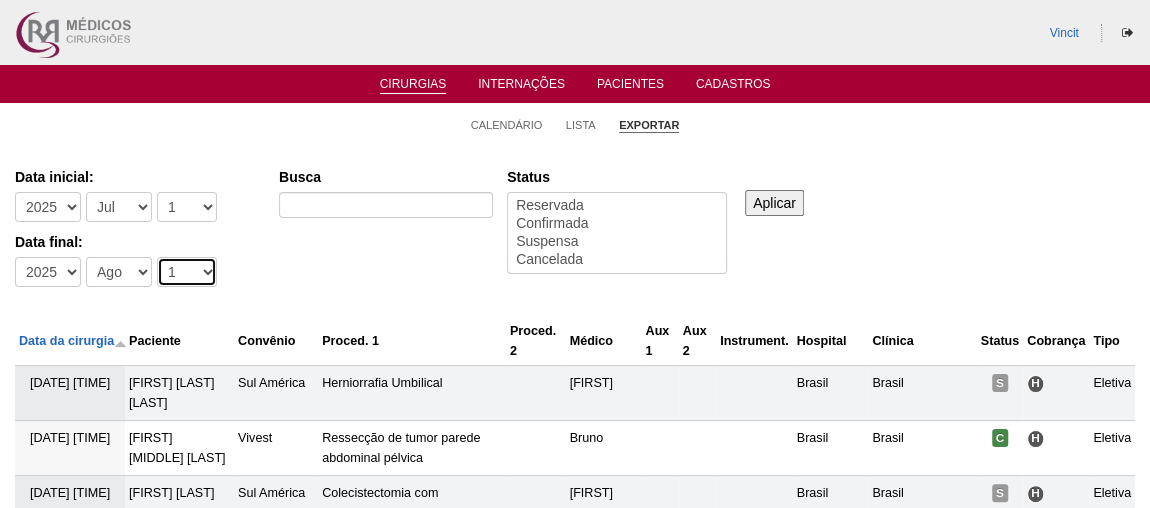 click on "-Dia 1 2 3 4 5 6 7 8 9 10 11 12 13 14 15 16 17 18 19 20 21 22 23 24 25 26 27 28 29 30 31" at bounding box center [187, 272] 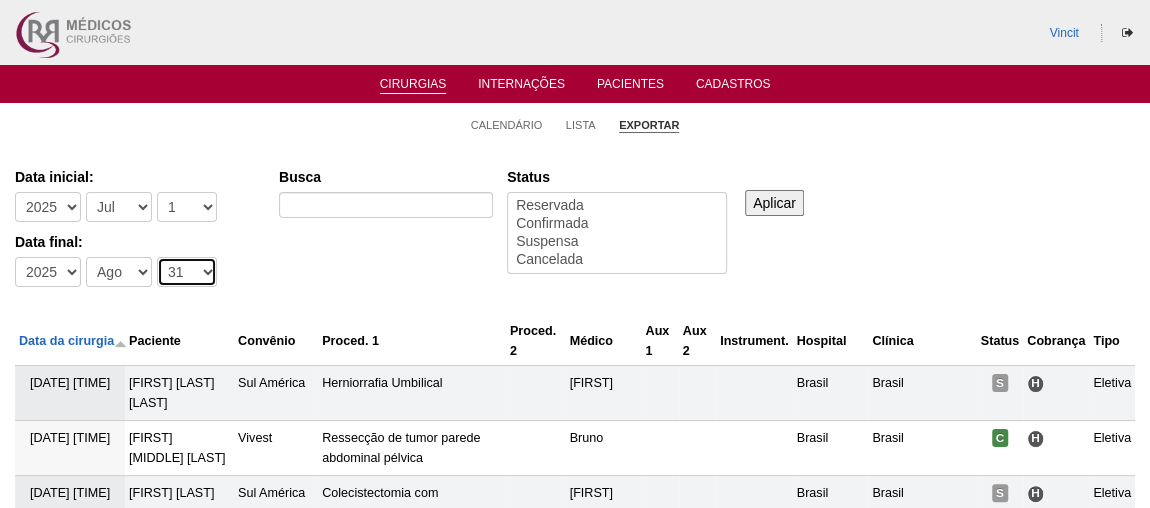 click on "-Dia 1 2 3 4 5 6 7 8 9 10 11 12 13 14 15 16 17 18 19 20 21 22 23 24 25 26 27 28 29 30 31" at bounding box center (187, 272) 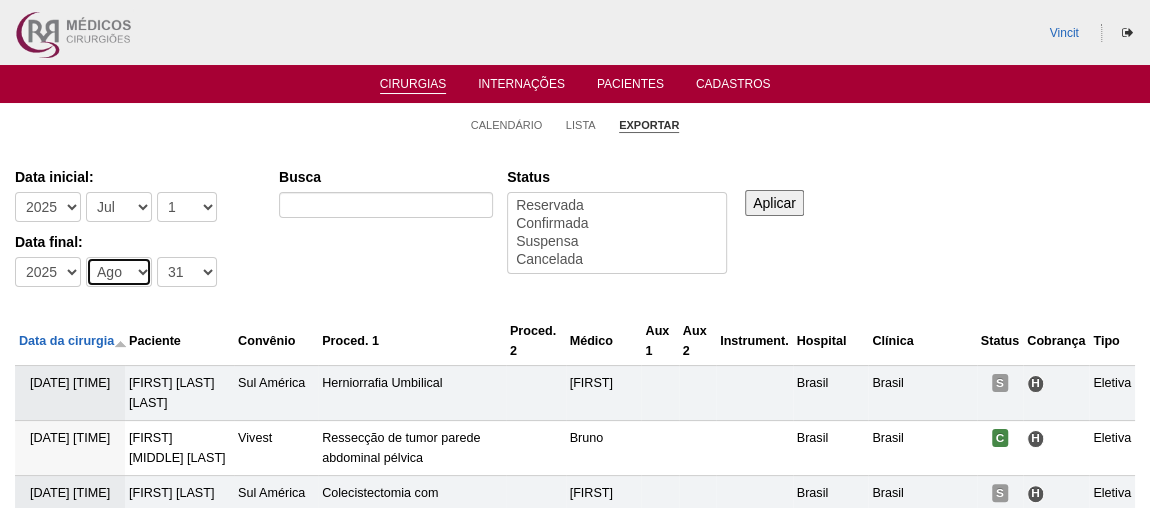 click on "-Mês Jan Fev Mar Abr Mai Jun Jul Ago Set Out Nov Dez" at bounding box center (119, 272) 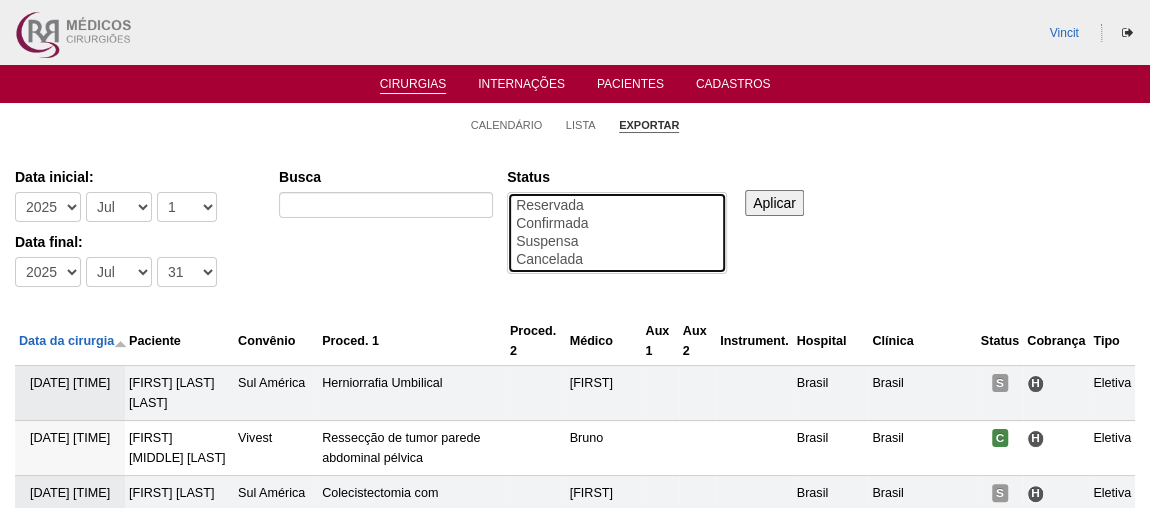select on "conf" 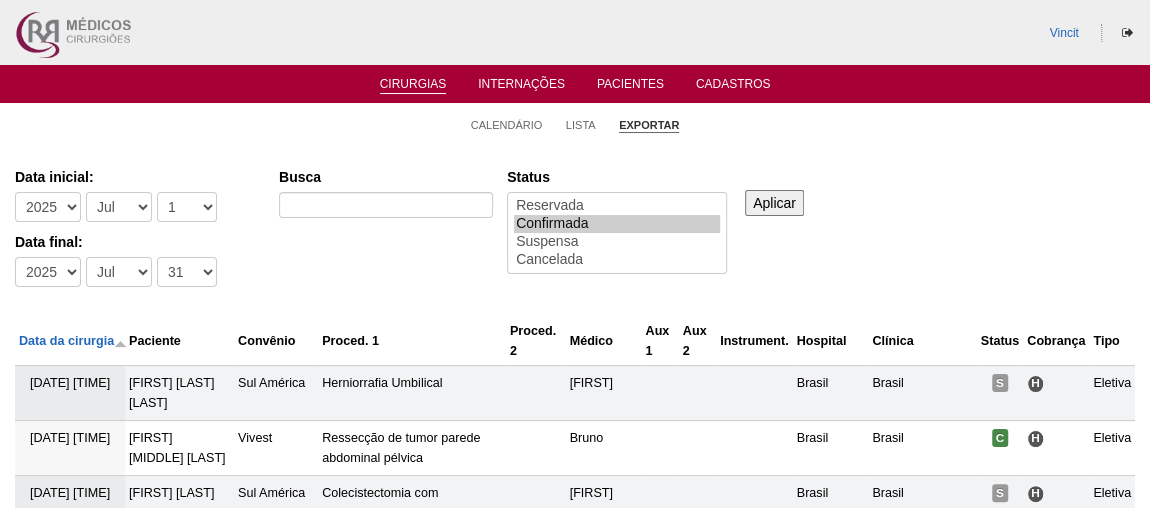 click on "Aplicar" at bounding box center (774, 203) 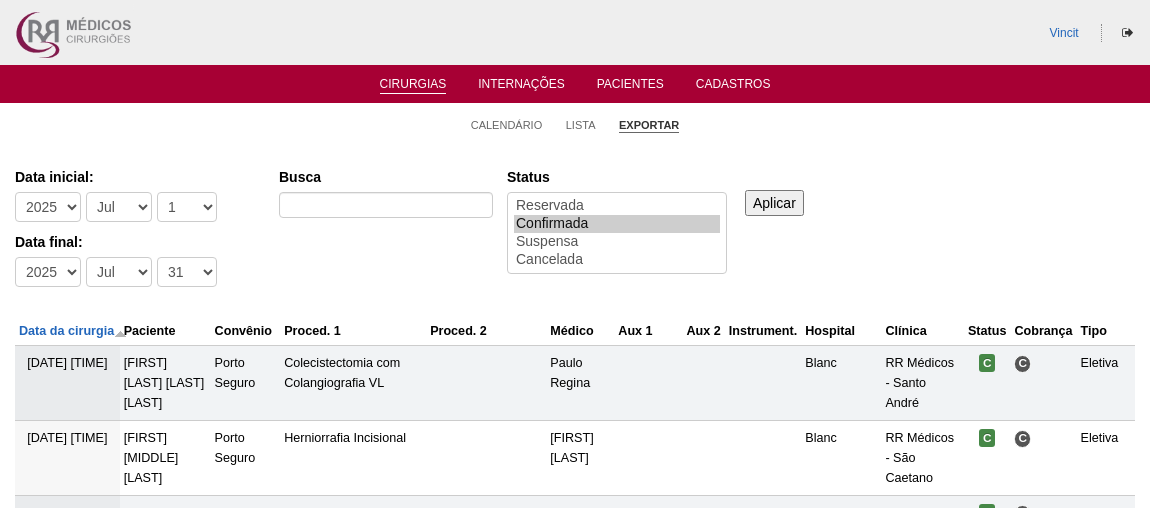 scroll, scrollTop: 0, scrollLeft: 0, axis: both 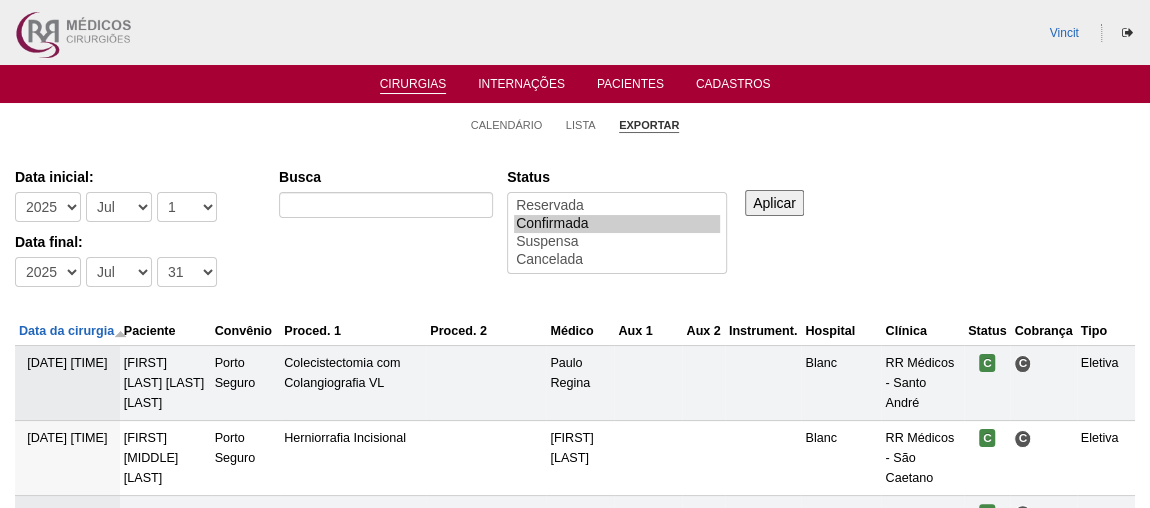 click on "Aplicar" at bounding box center (774, 203) 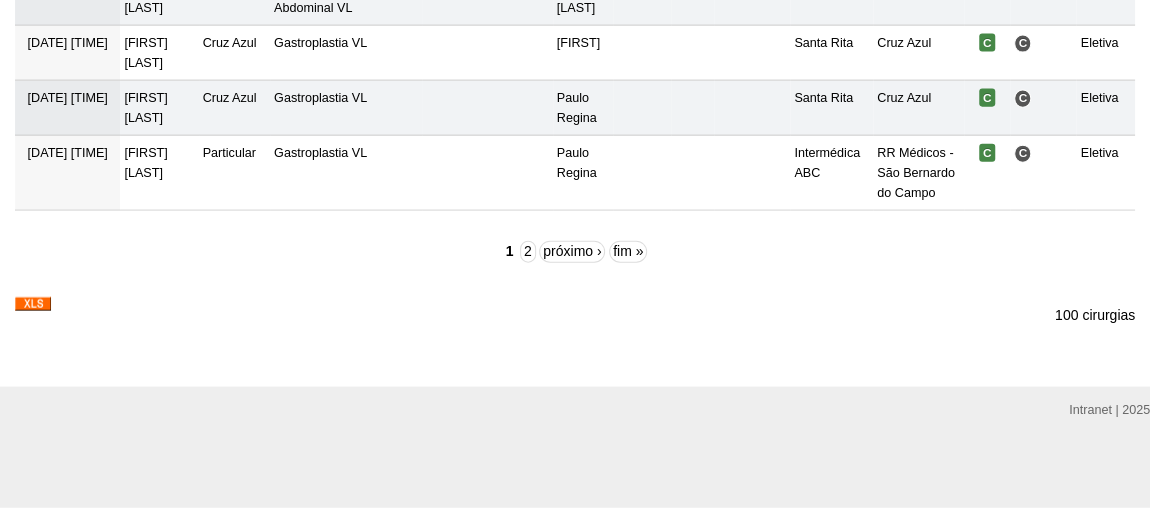 scroll, scrollTop: 8612, scrollLeft: 0, axis: vertical 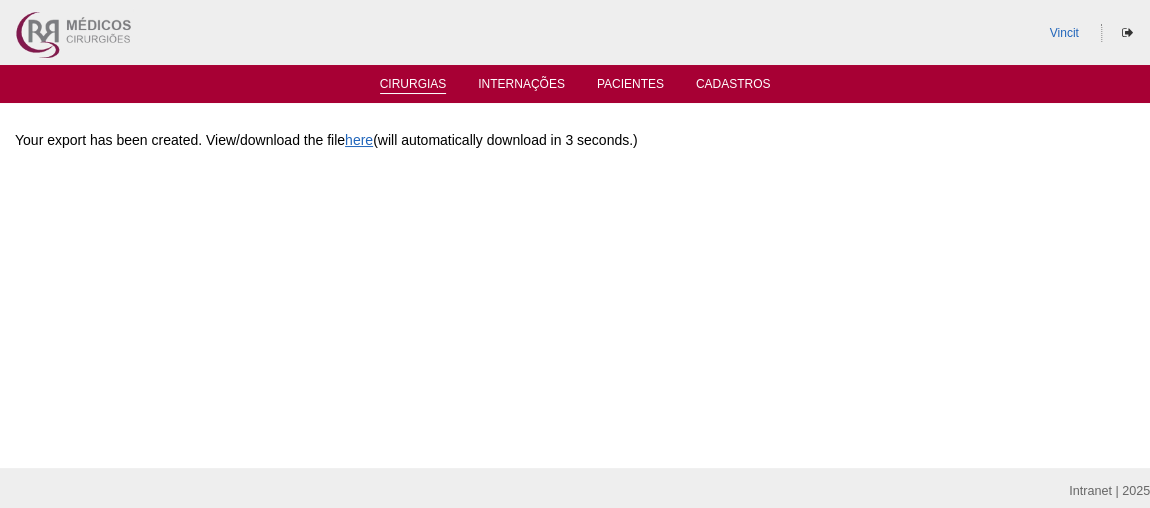 click on "Cirurgias" at bounding box center (413, 85) 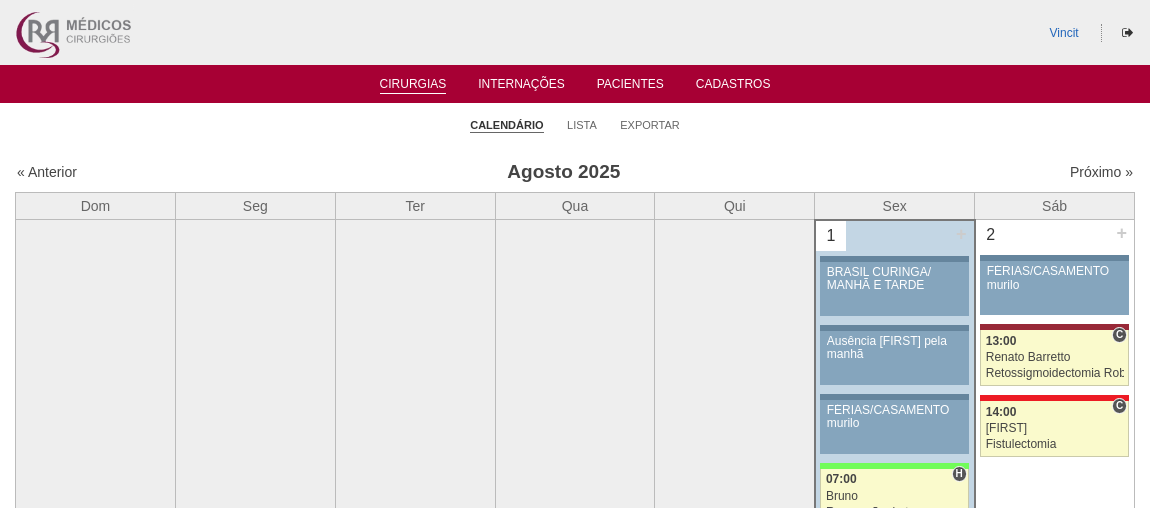 scroll, scrollTop: 0, scrollLeft: 0, axis: both 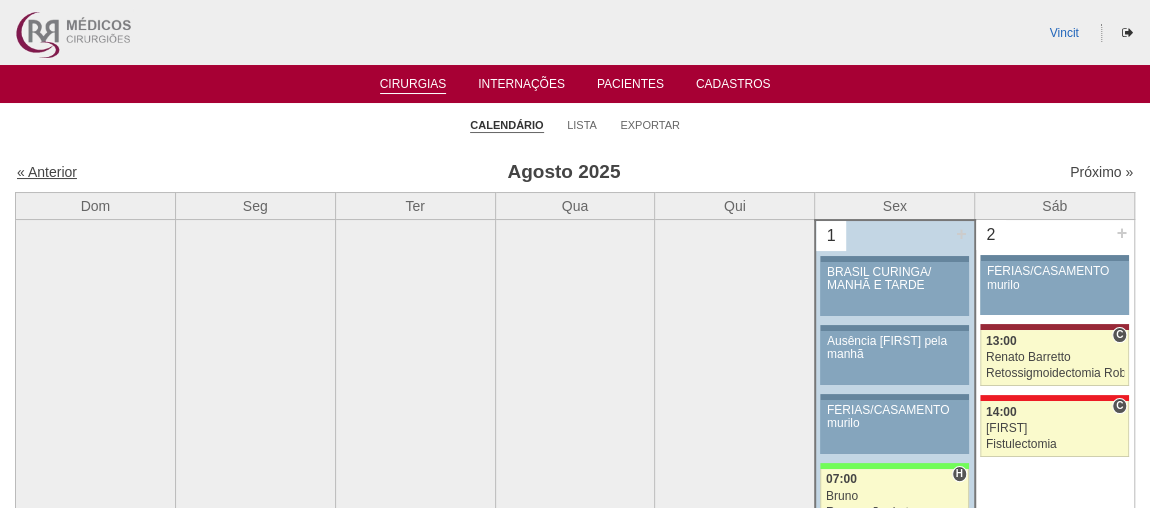 click on "« Anterior" at bounding box center [47, 172] 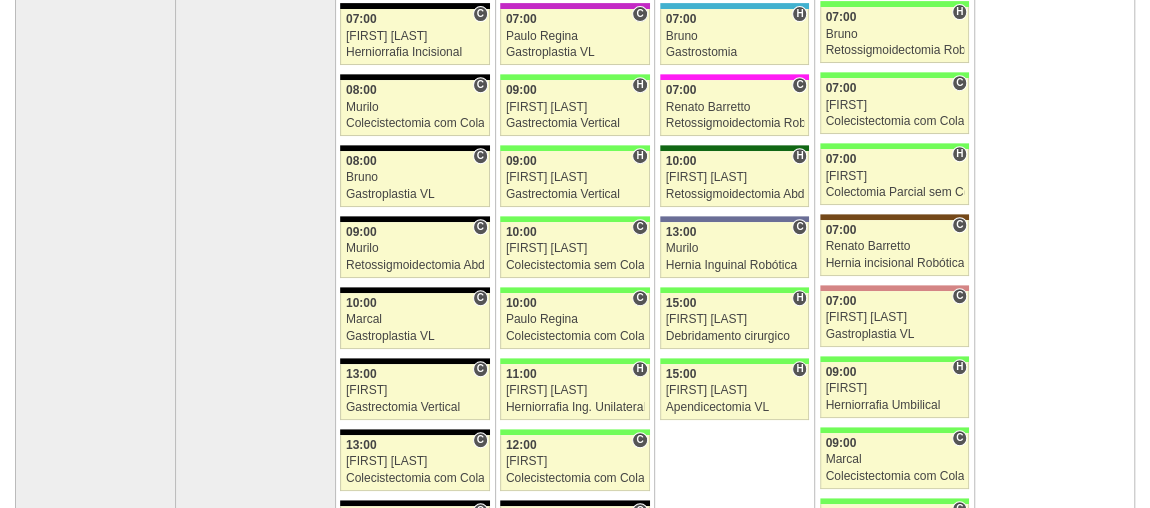 scroll, scrollTop: 636, scrollLeft: 0, axis: vertical 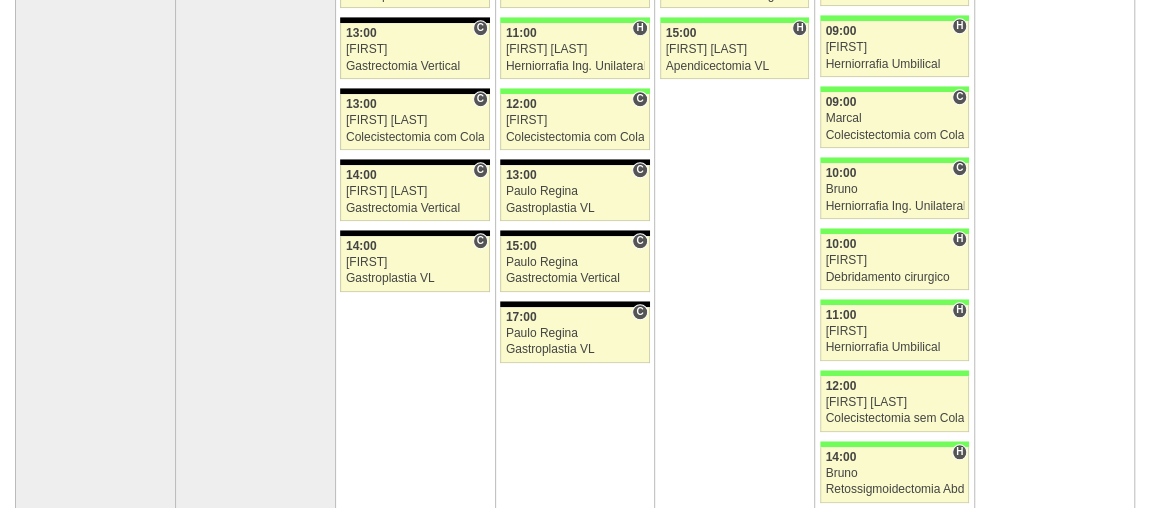 click on "5
+
82874
Rubya
Férias Rubya
Paciente não informado
Convênio não informado" at bounding box center [1055, 76] 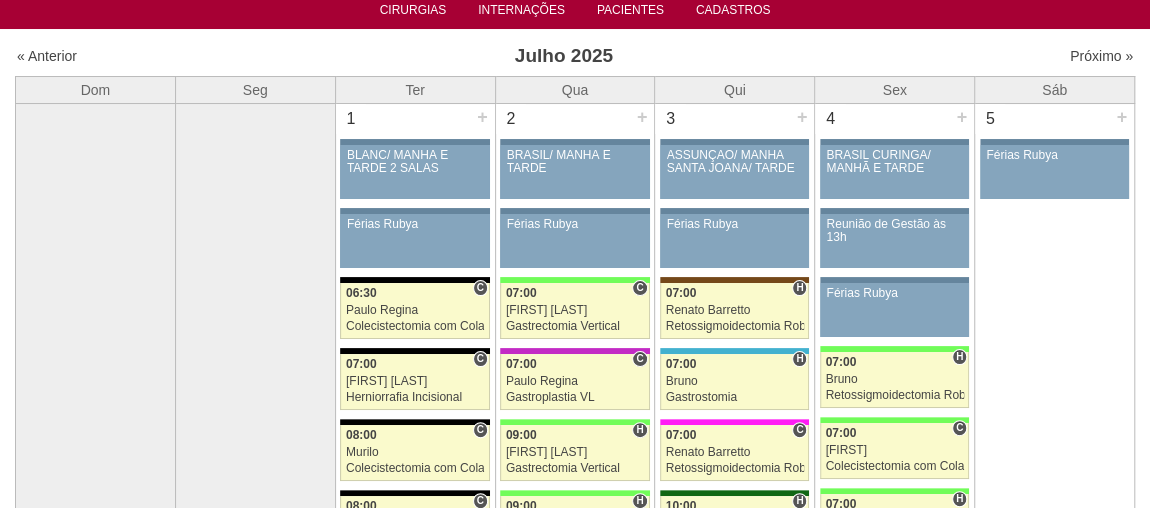 scroll, scrollTop: 0, scrollLeft: 0, axis: both 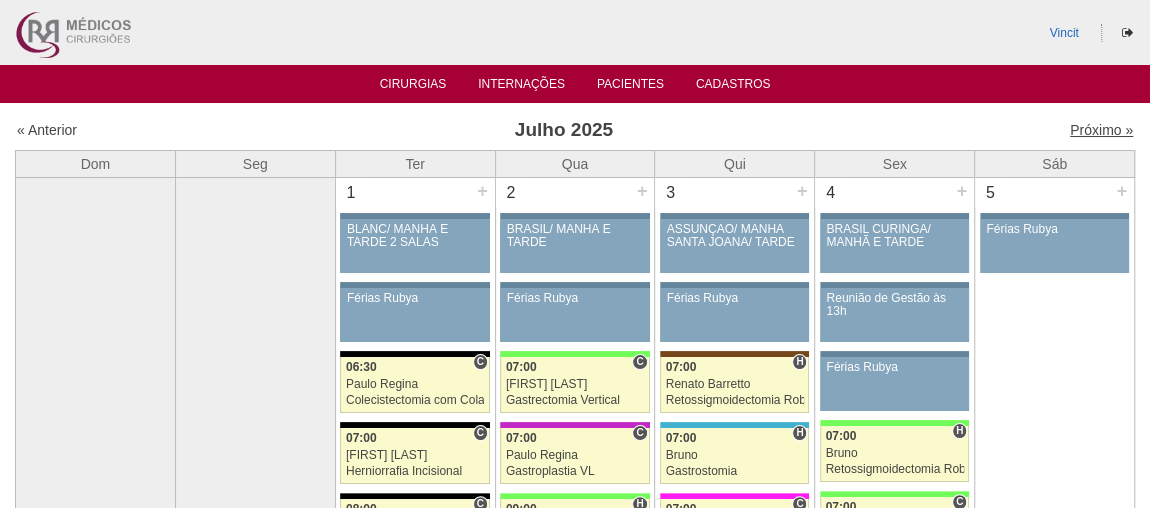 click on "Próximo »" at bounding box center [1101, 130] 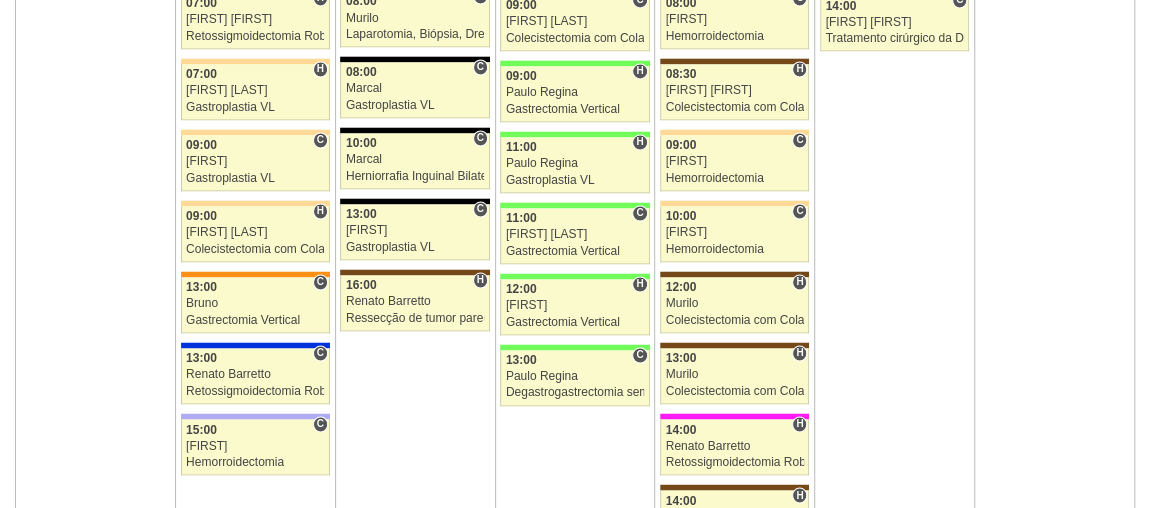 scroll, scrollTop: 1469, scrollLeft: 0, axis: vertical 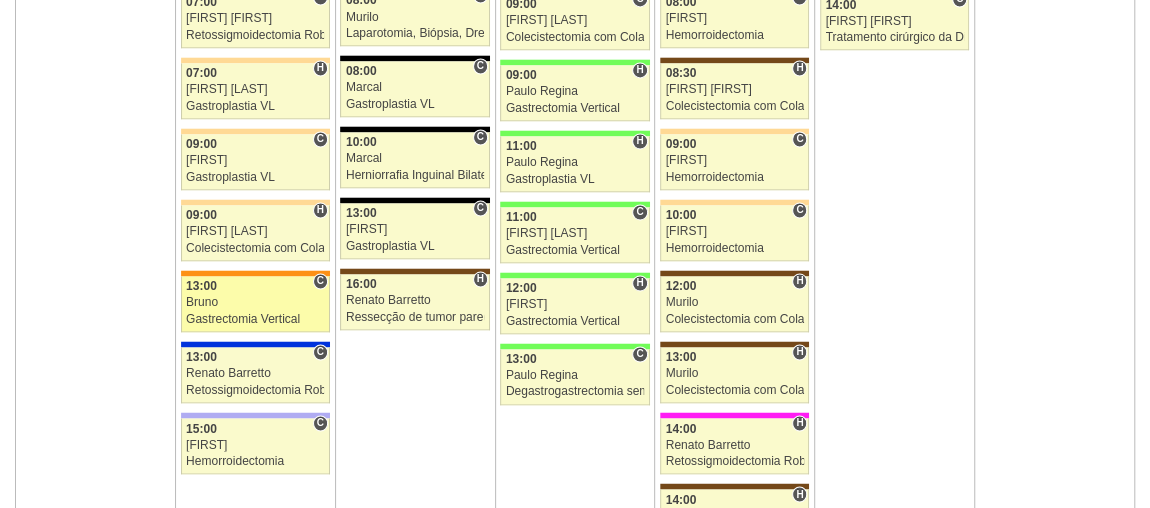 click on "87909
[FIRST]
C
13:00
[FIRST]
Gastrectomia Vertical
Hospital São Luiz - SCS
RR Médicos - São Caetano
[FIRST] [FIRST] [LAST]
Sul América
Eletiva" at bounding box center [255, 304] 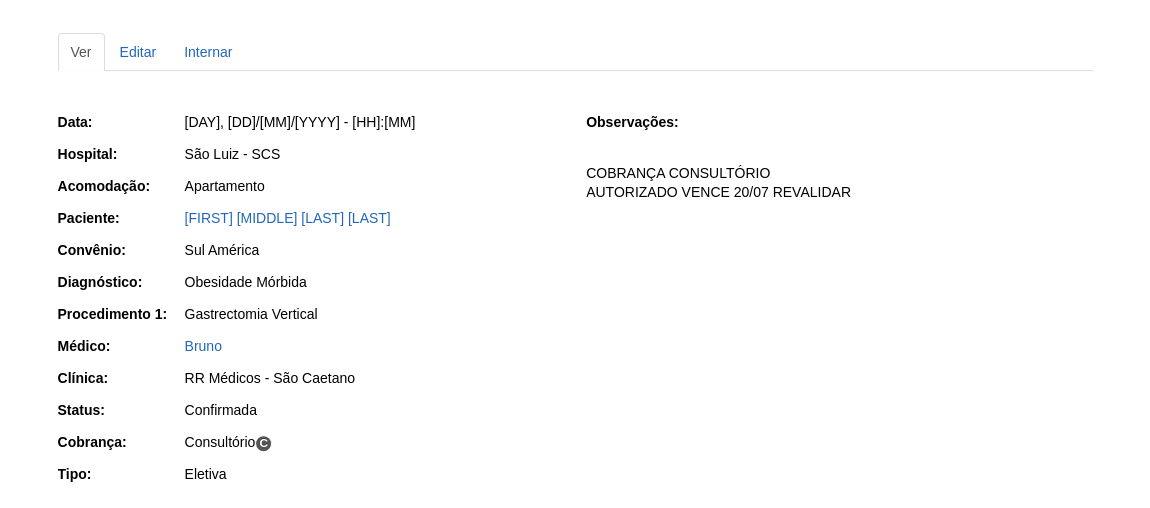scroll, scrollTop: 210, scrollLeft: 0, axis: vertical 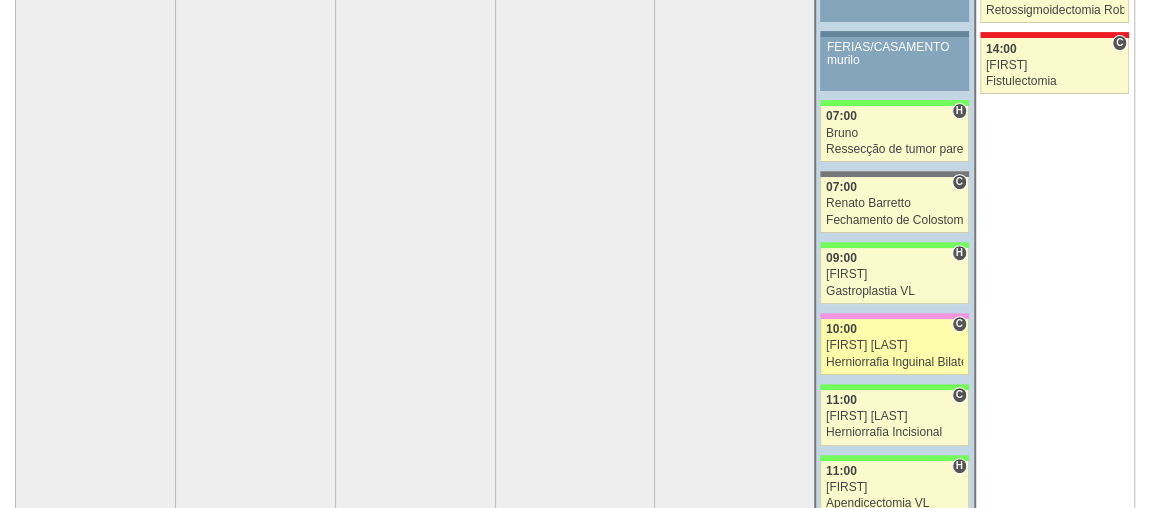 click on "87463
Felipe Rossi
C
10:00
Felipe Rossi
Herniorrafia Inguinal Bilateral
Hospital Albert Einstein
Vincit
Luciana Gimenez Ribeiro Lupinacci
Particular
Eletiva" at bounding box center (894, 347) 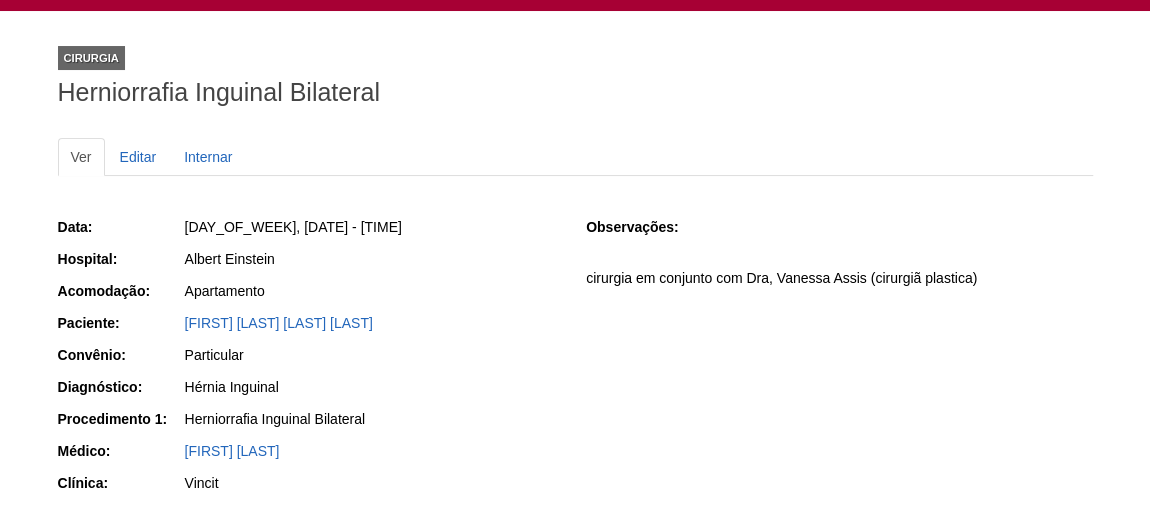 scroll, scrollTop: 0, scrollLeft: 0, axis: both 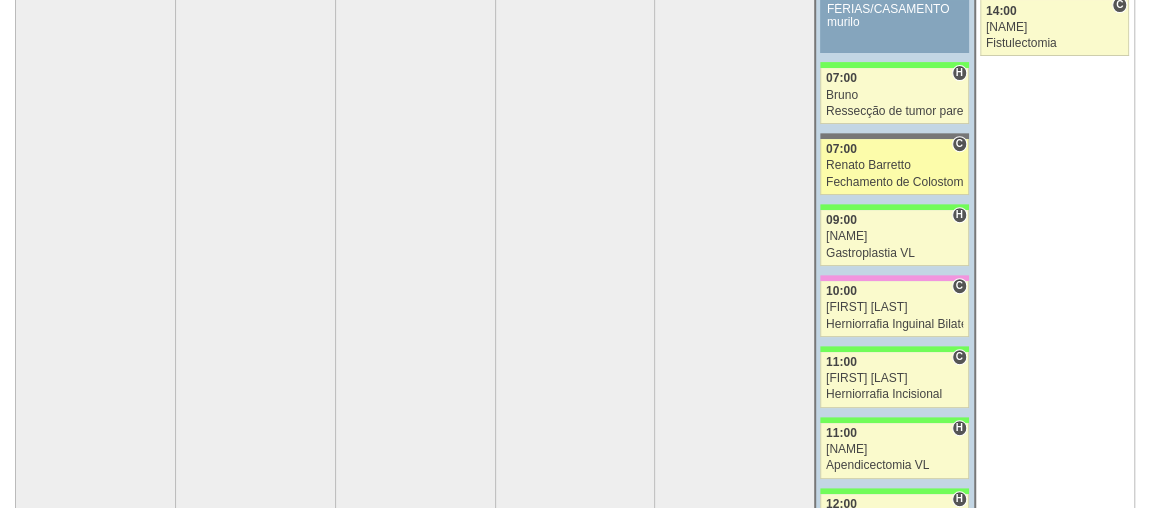 click on "Renato Barretto" at bounding box center [895, 165] 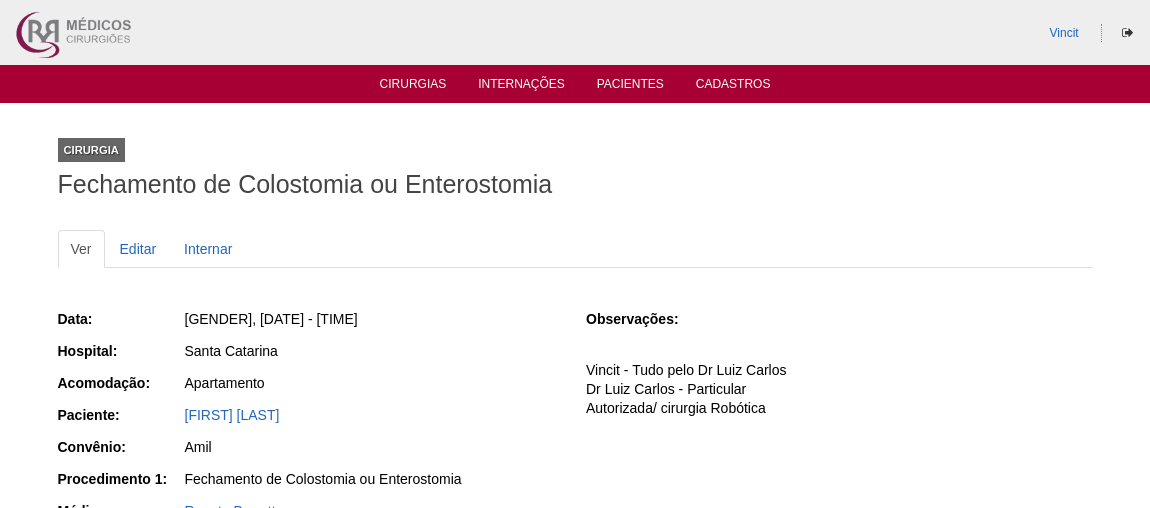 scroll, scrollTop: 0, scrollLeft: 0, axis: both 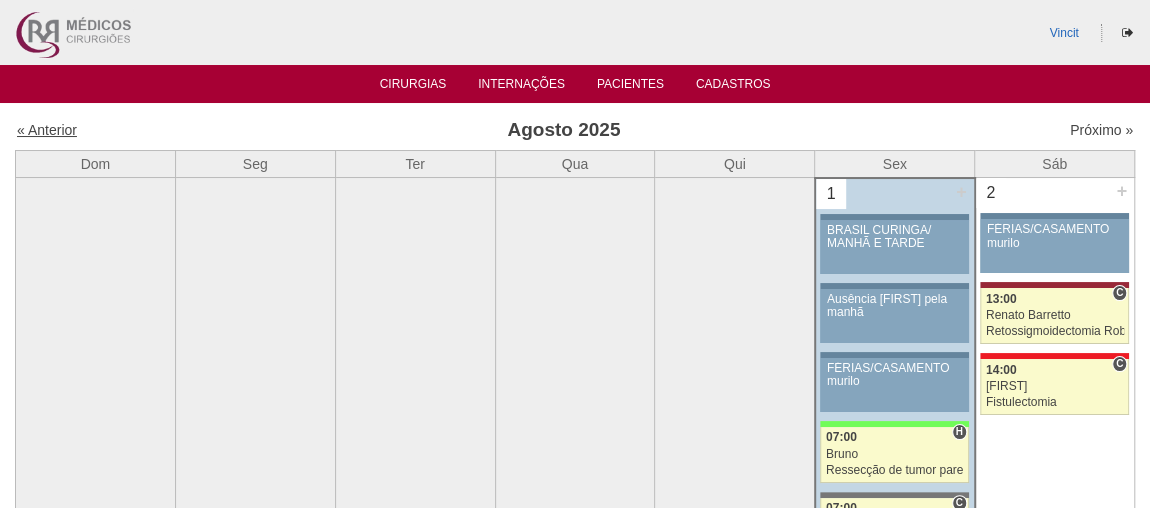 click on "« Anterior" at bounding box center [47, 130] 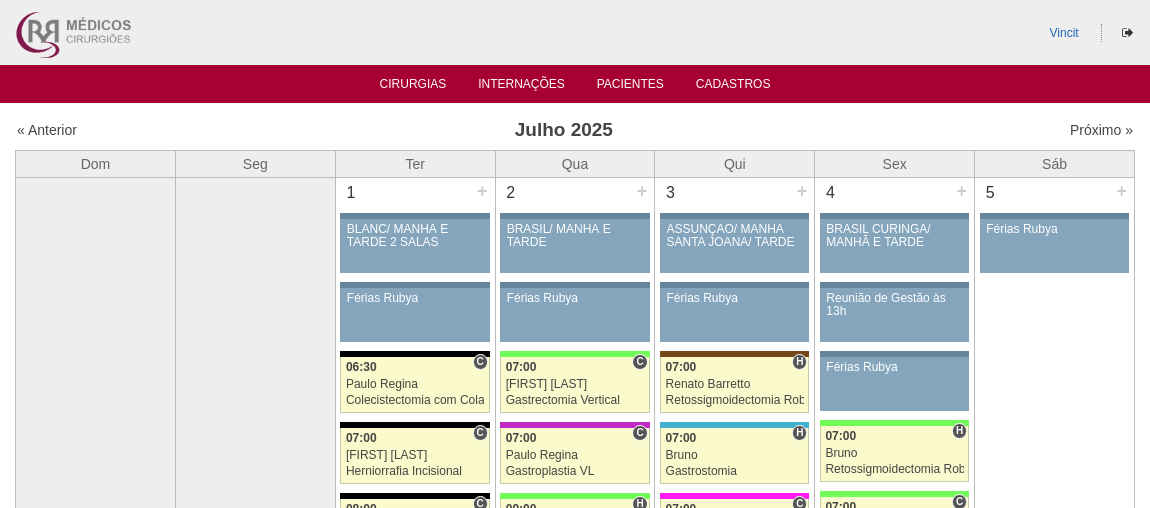 scroll, scrollTop: 0, scrollLeft: 0, axis: both 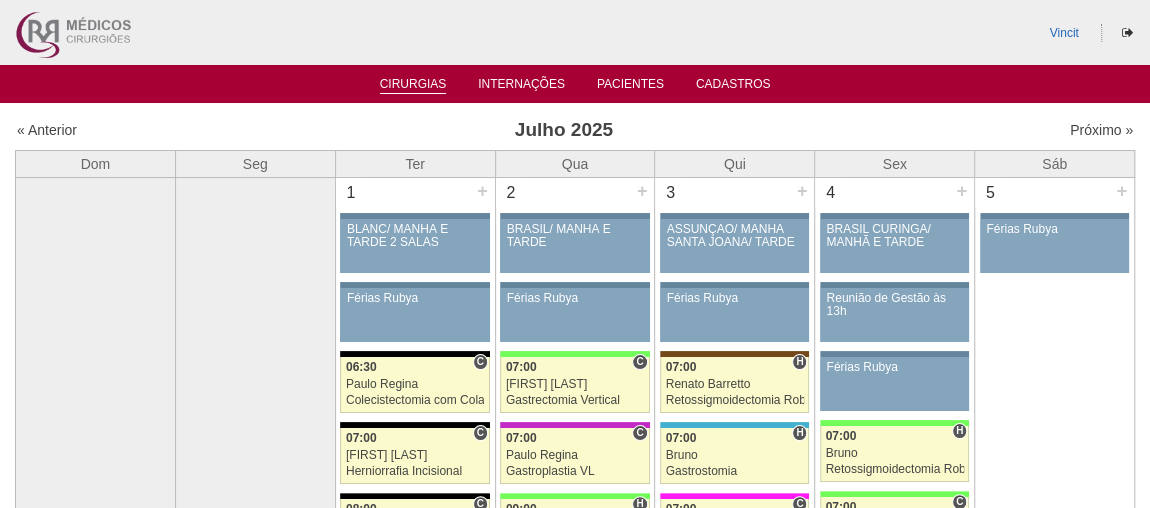 click on "Cirurgias" at bounding box center (413, 85) 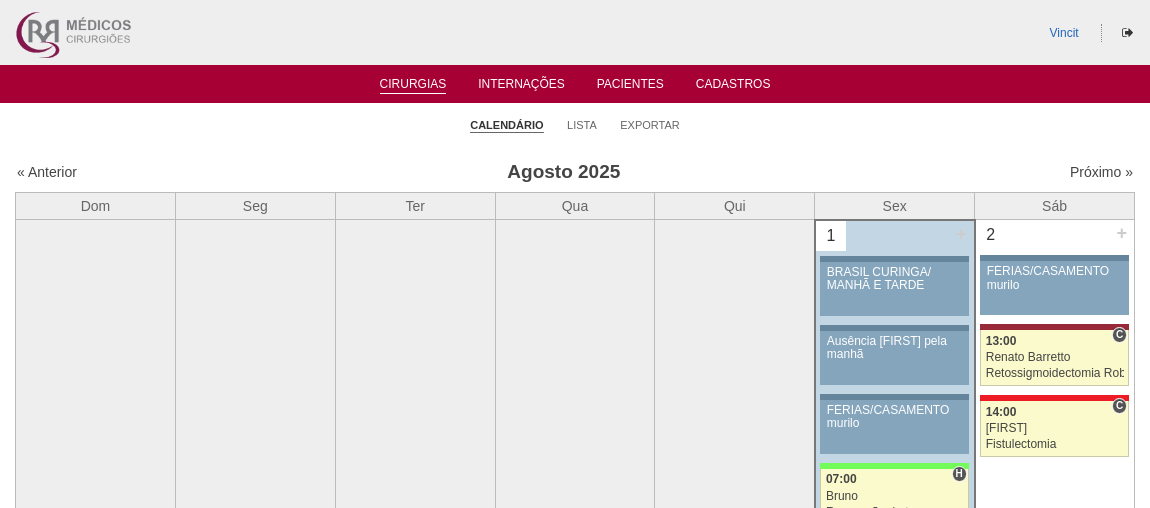 scroll, scrollTop: 0, scrollLeft: 0, axis: both 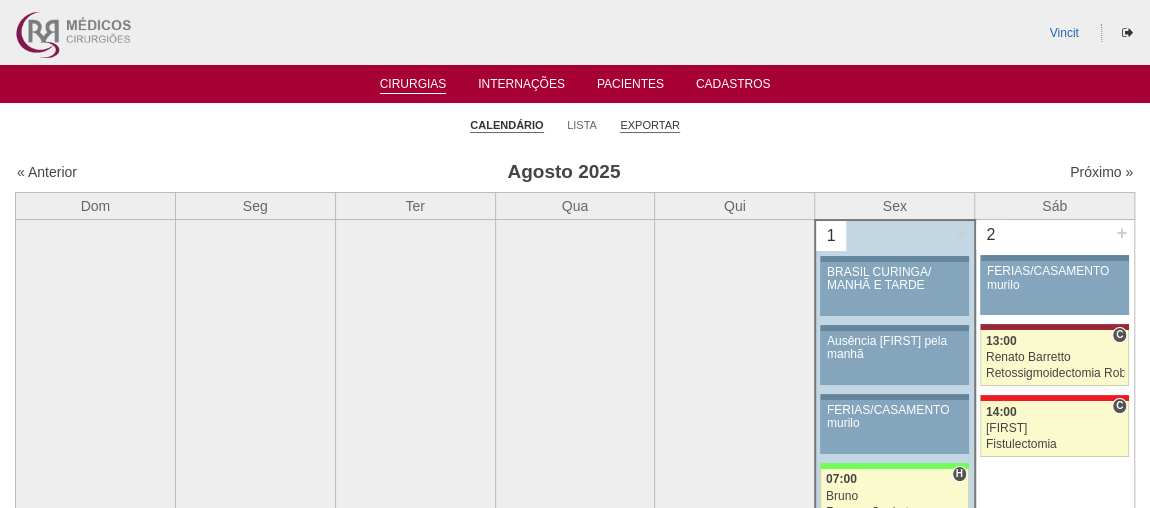 click on "Exportar" at bounding box center (650, 125) 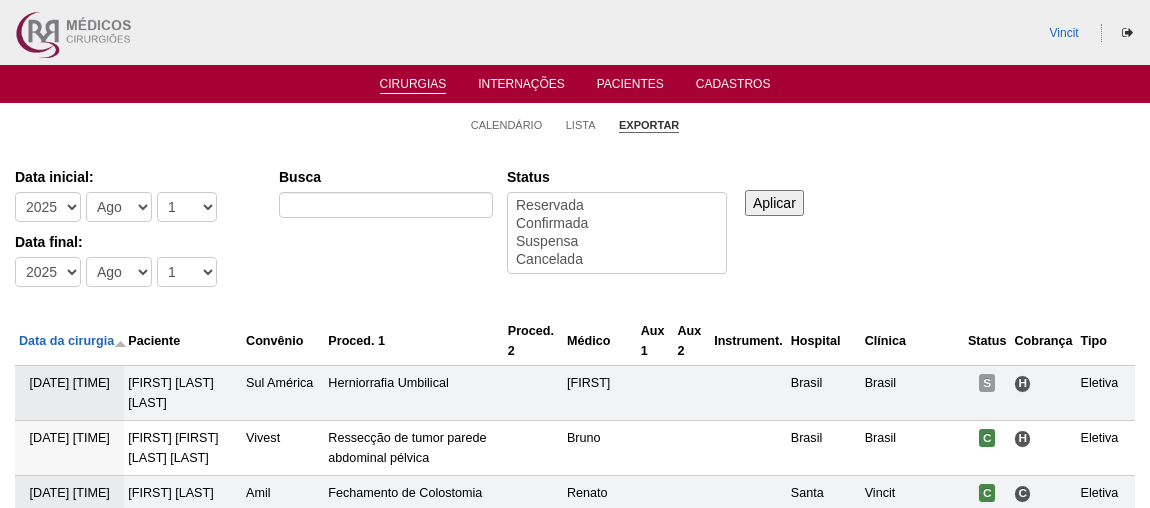 select 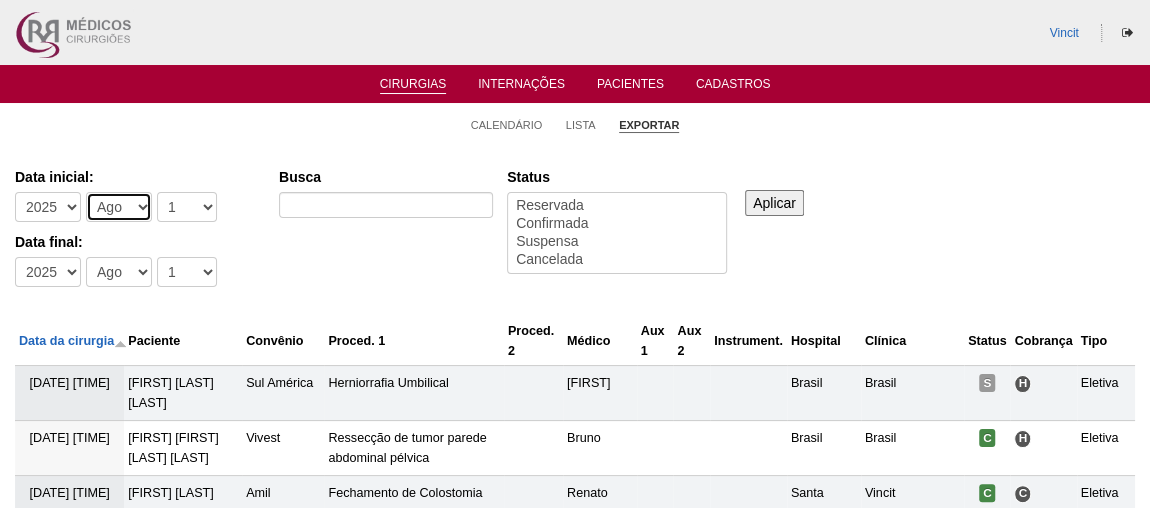 click on "-Mês Jan Fev Mar Abr Mai Jun Jul Ago Set Out Nov Dez" at bounding box center (119, 207) 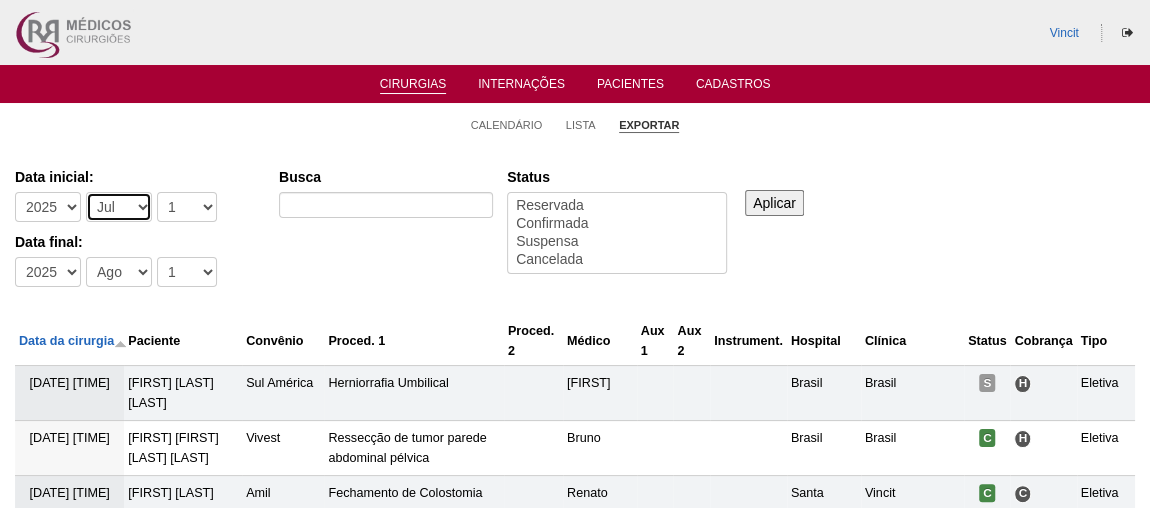 click on "-Mês Jan Fev Mar Abr Mai Jun Jul Ago Set Out Nov Dez" at bounding box center (119, 207) 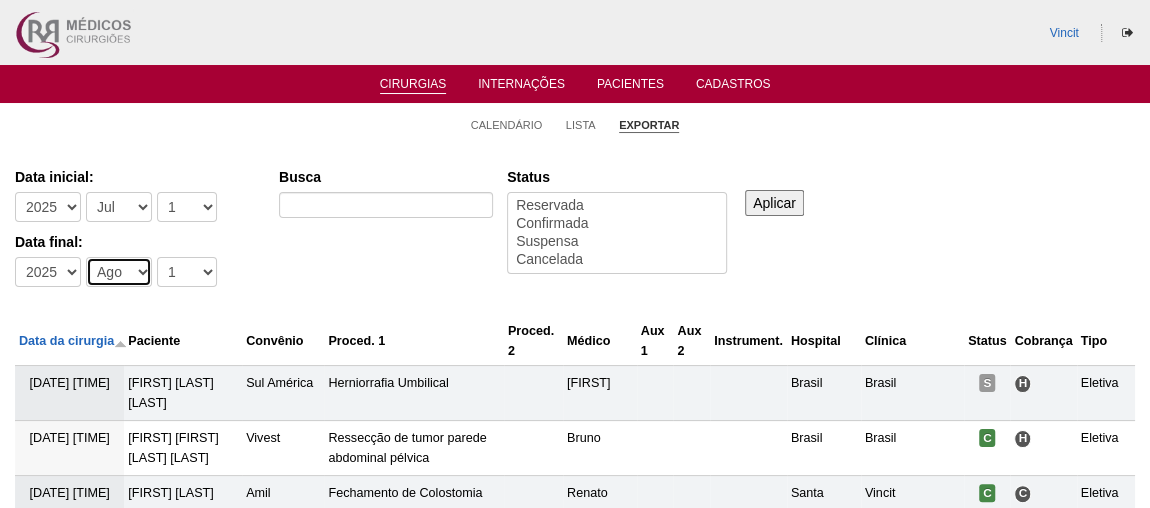 click on "-Mês Jan Fev Mar Abr Mai Jun Jul Ago Set Out Nov Dez" at bounding box center [119, 272] 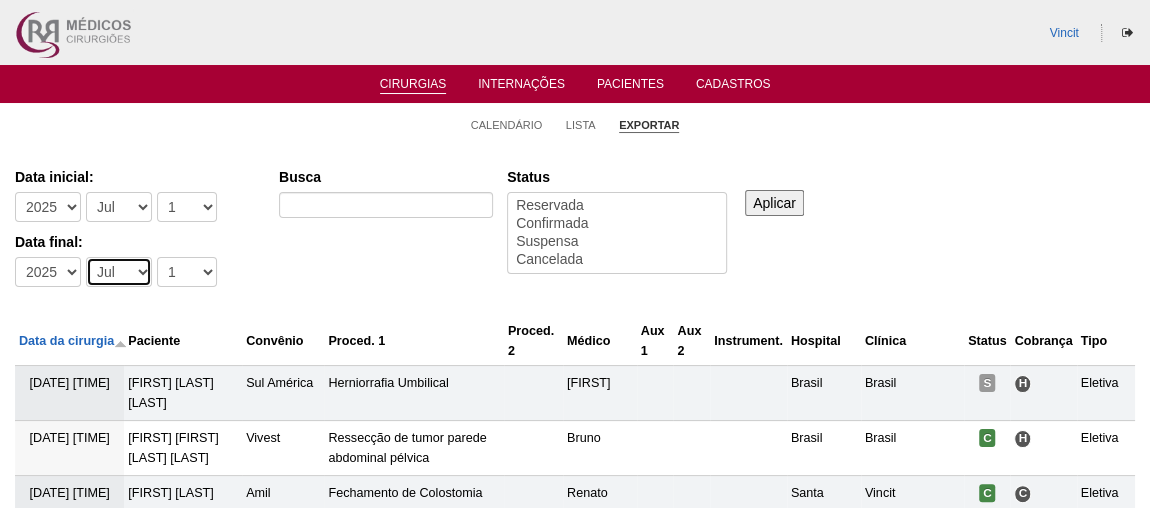 click on "-Mês Jan Fev Mar Abr Mai Jun Jul Ago Set Out Nov Dez" at bounding box center (119, 272) 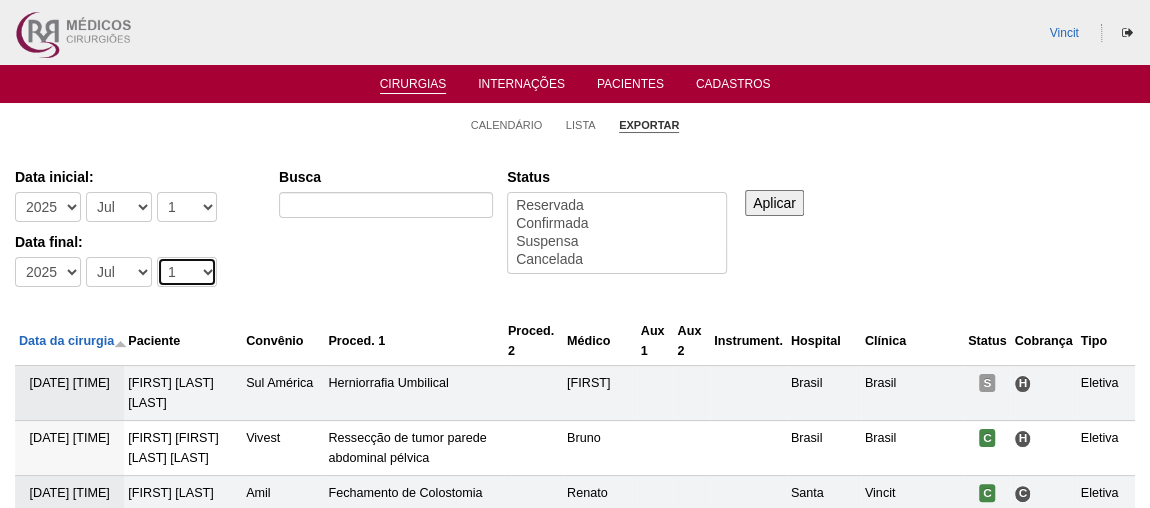 click on "-Dia 1 2 3 4 5 6 7 8 9 10 11 12 13 14 15 16 17 18 19 20 21 22 23 24 25 26 27 28 29 30 31" at bounding box center [187, 272] 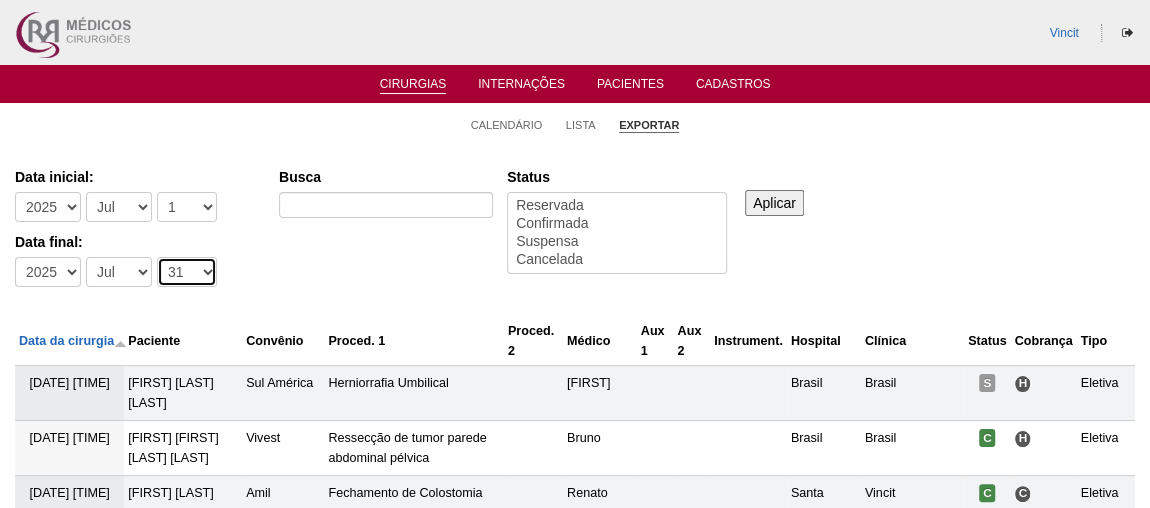 click on "-Dia 1 2 3 4 5 6 7 8 9 10 11 12 13 14 15 16 17 18 19 20 21 22 23 24 25 26 27 28 29 30 31" at bounding box center (187, 272) 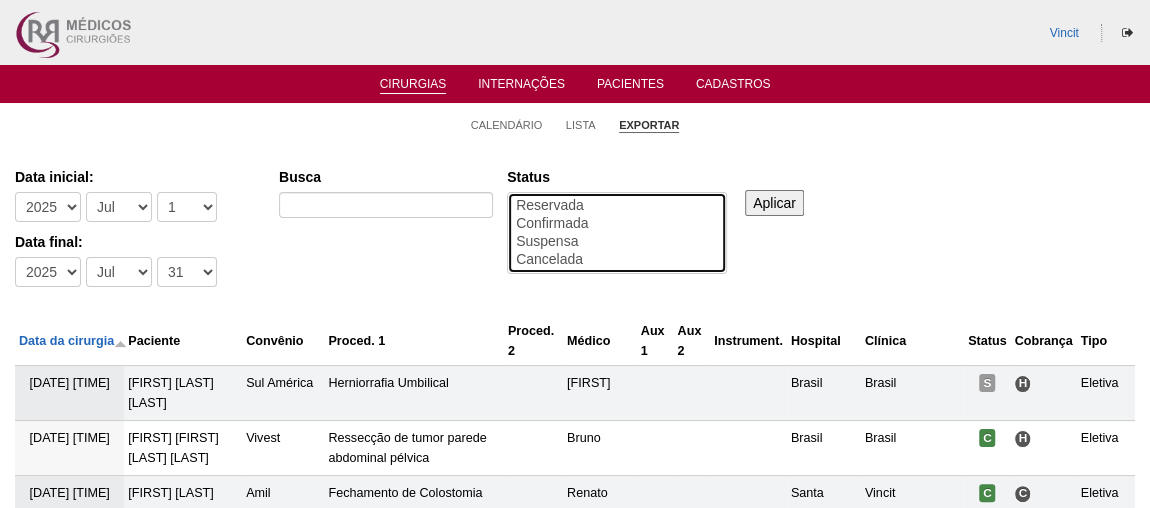 select on "conf" 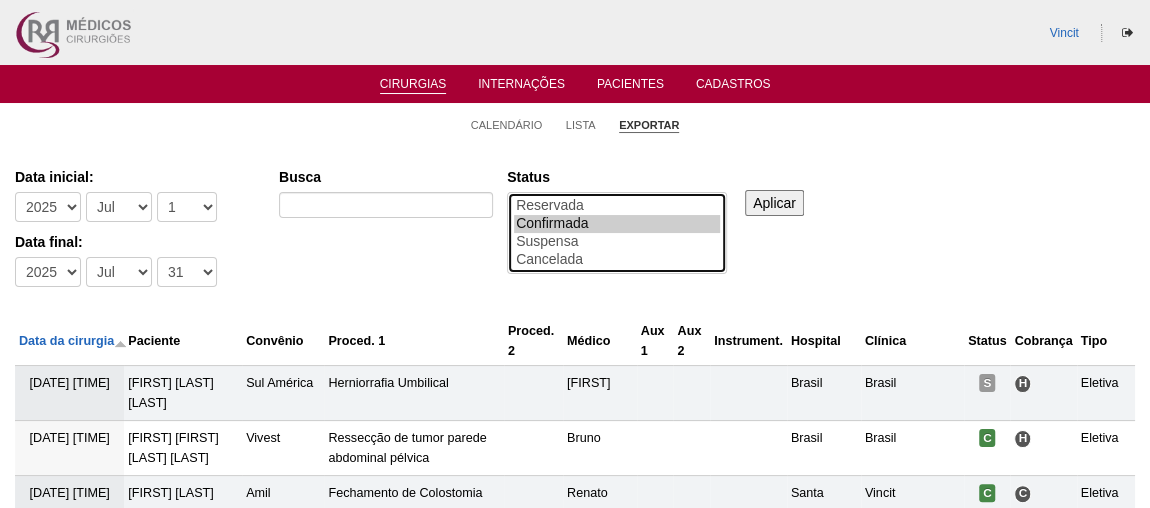 click on "Confirmada" at bounding box center [617, 224] 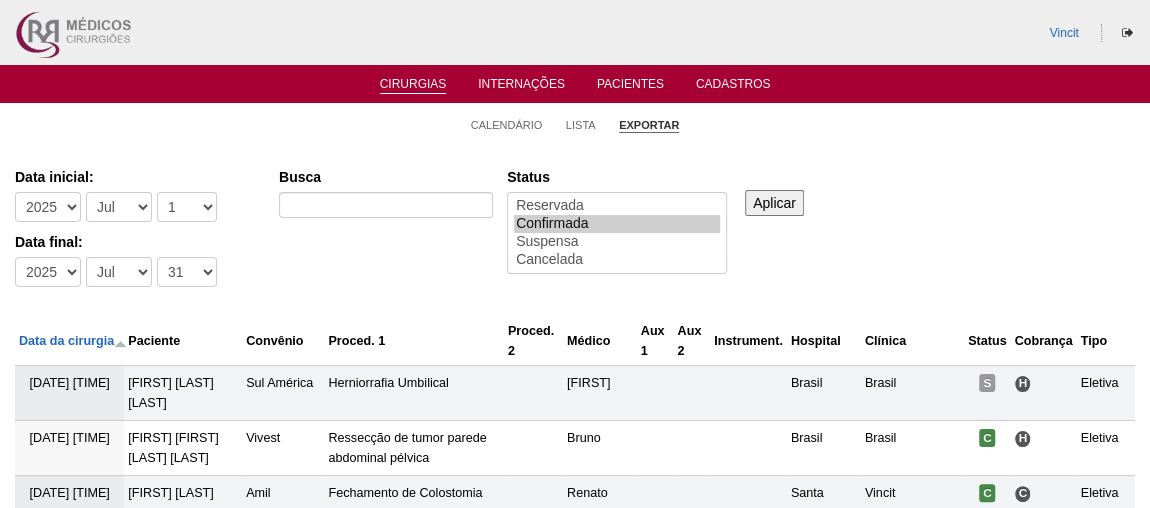 click on "Aplicar" at bounding box center (774, 203) 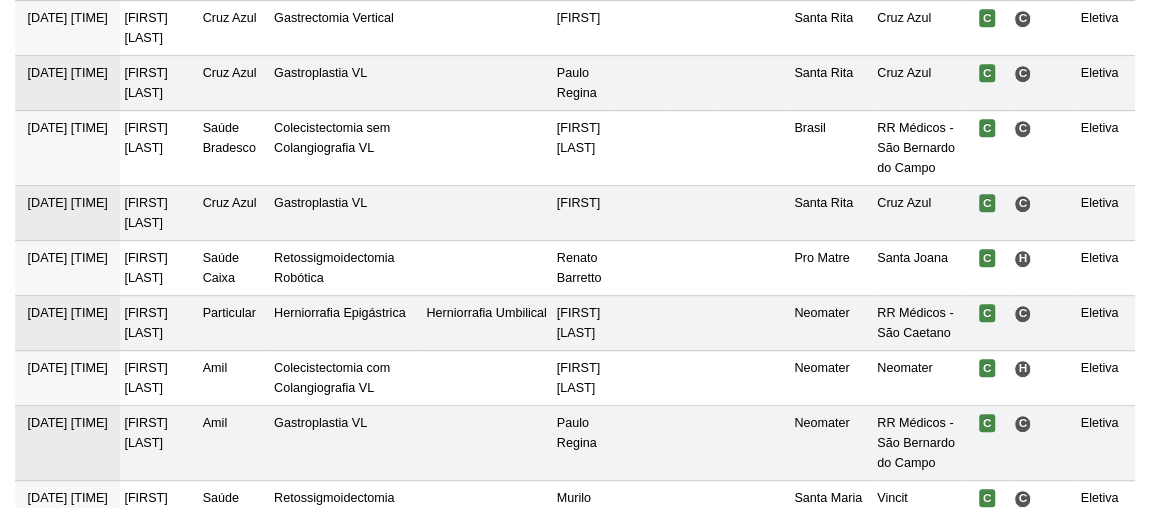 scroll, scrollTop: 4325, scrollLeft: 0, axis: vertical 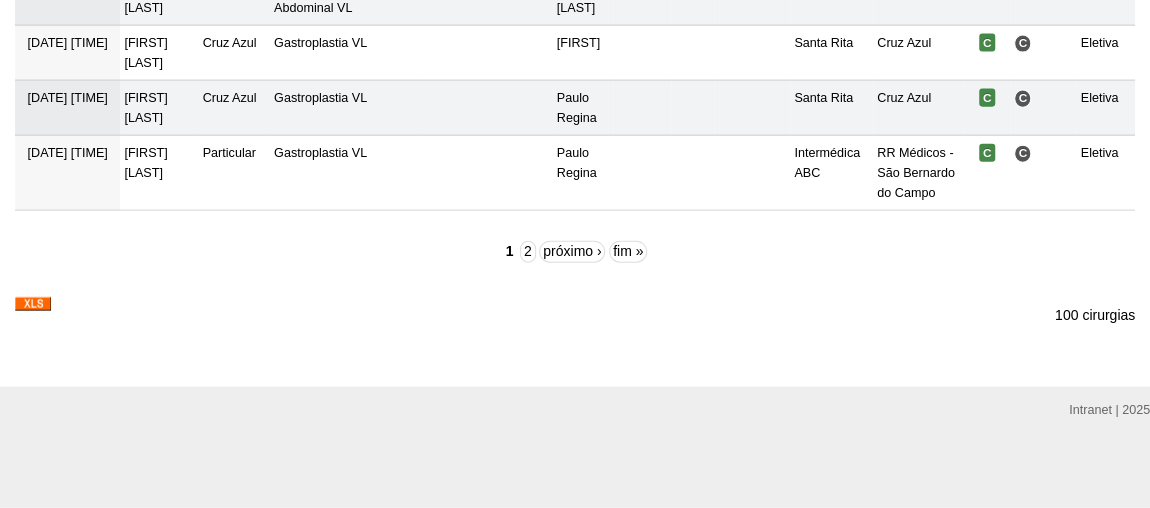 click at bounding box center (33, 304) 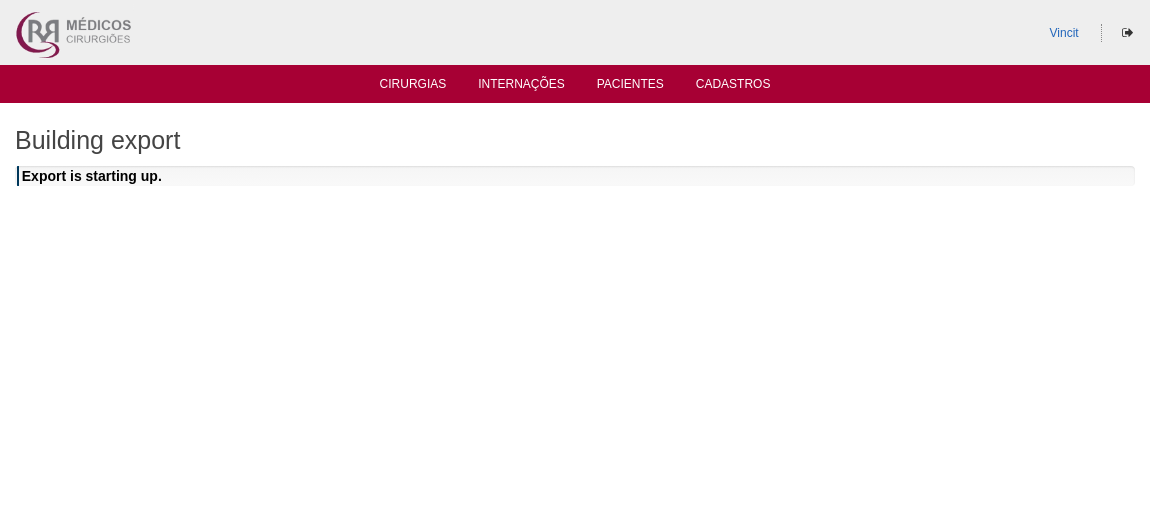 scroll, scrollTop: 0, scrollLeft: 0, axis: both 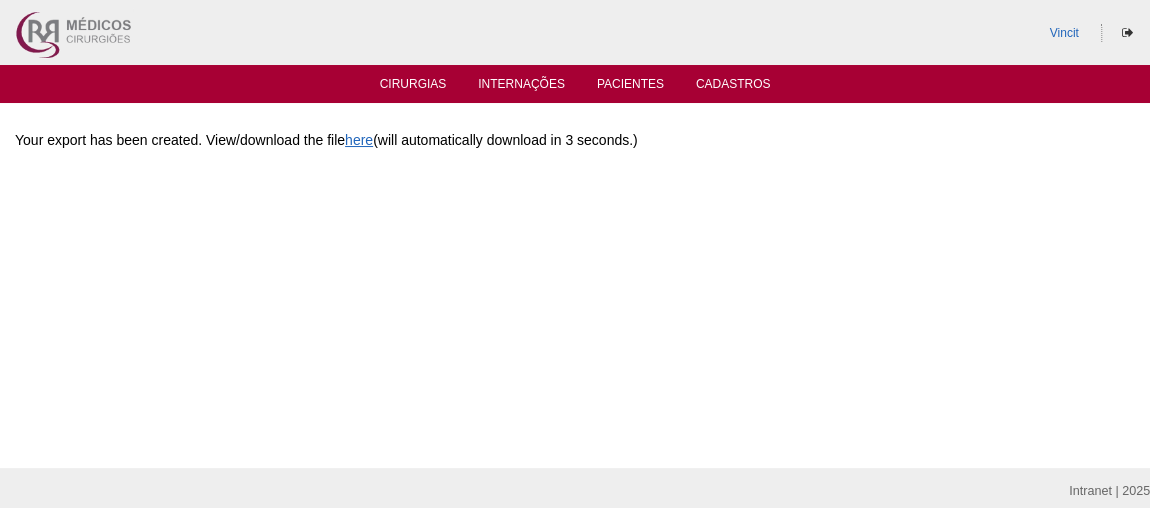 click on "Data export successful
Your export has been created. View/download the file  here  (will automatically download in 3 seconds.)" at bounding box center (575, 285) 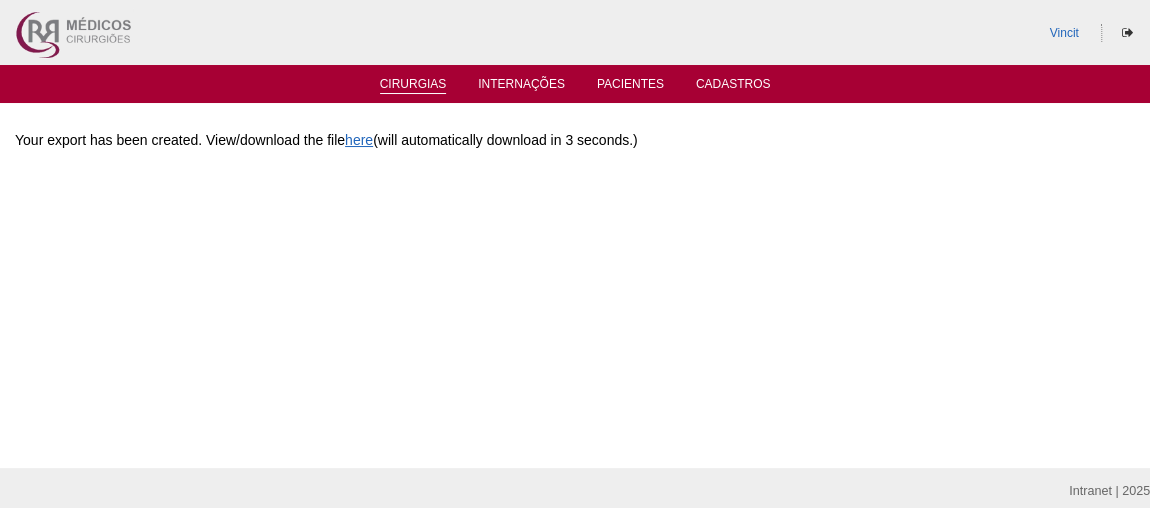 click on "Cirurgias" at bounding box center (413, 85) 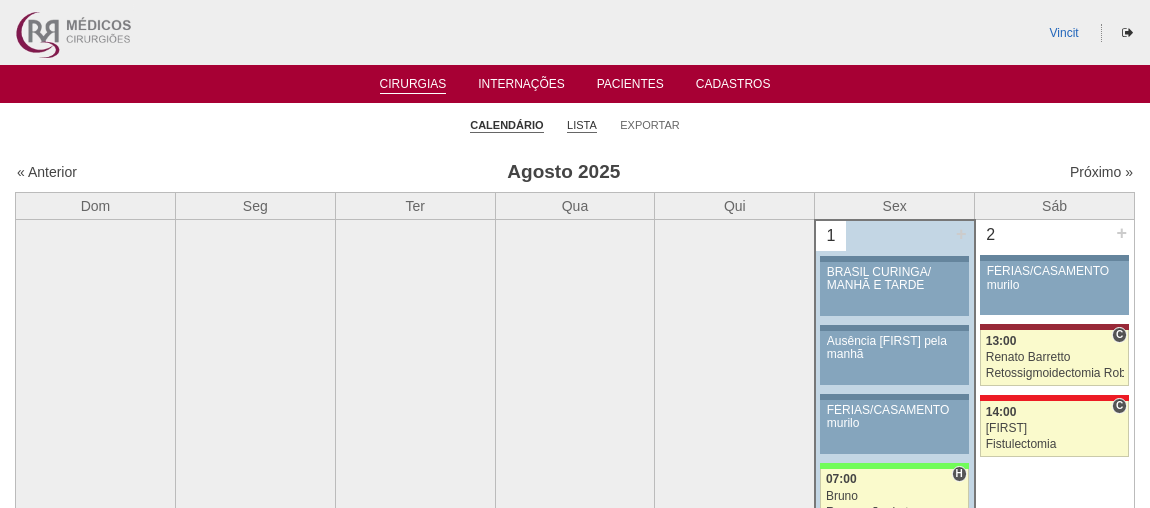 scroll, scrollTop: 0, scrollLeft: 0, axis: both 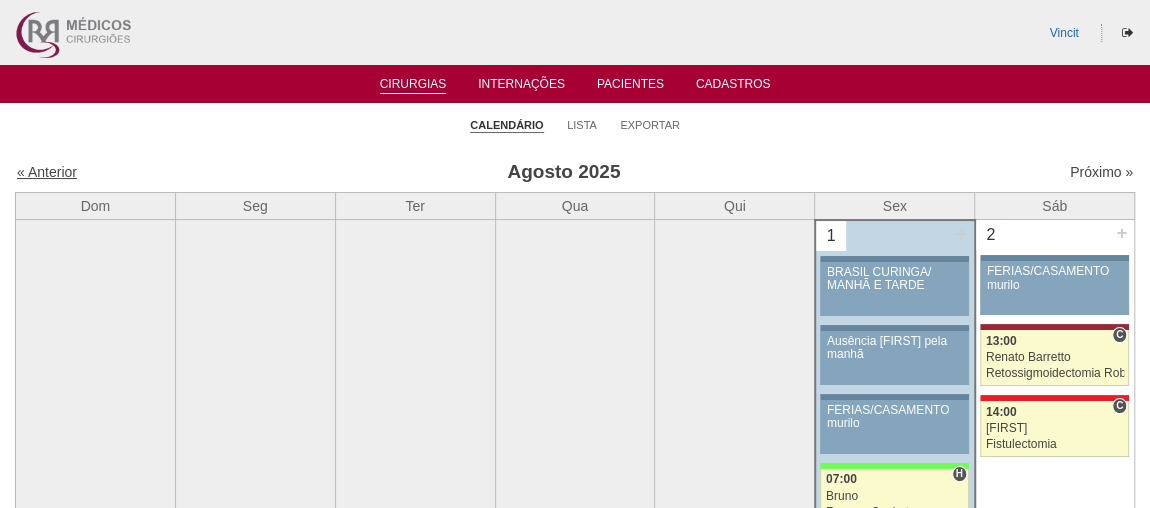 click on "« Anterior" at bounding box center [47, 172] 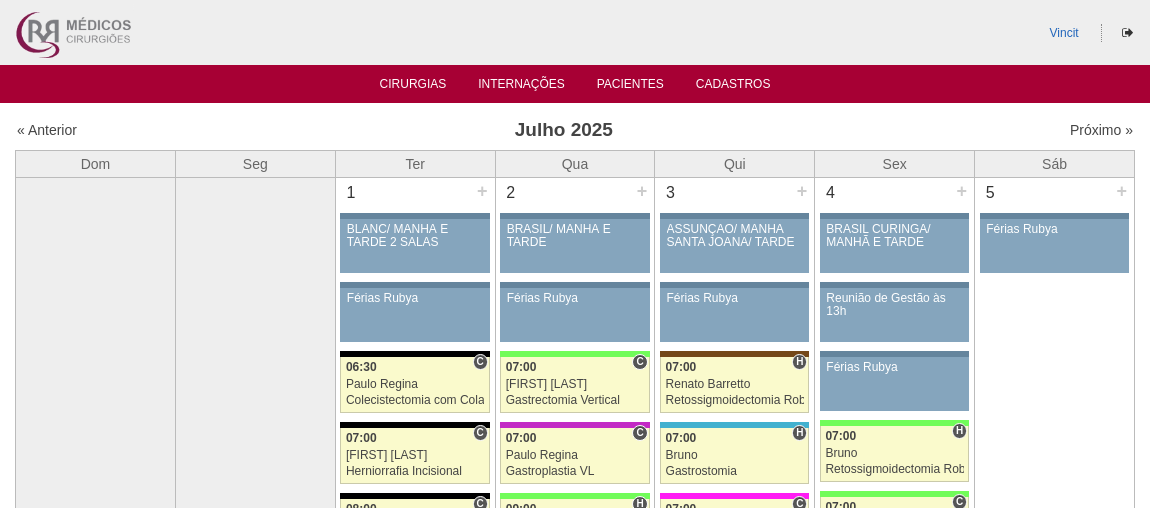 click on "Dom" at bounding box center [96, 163] 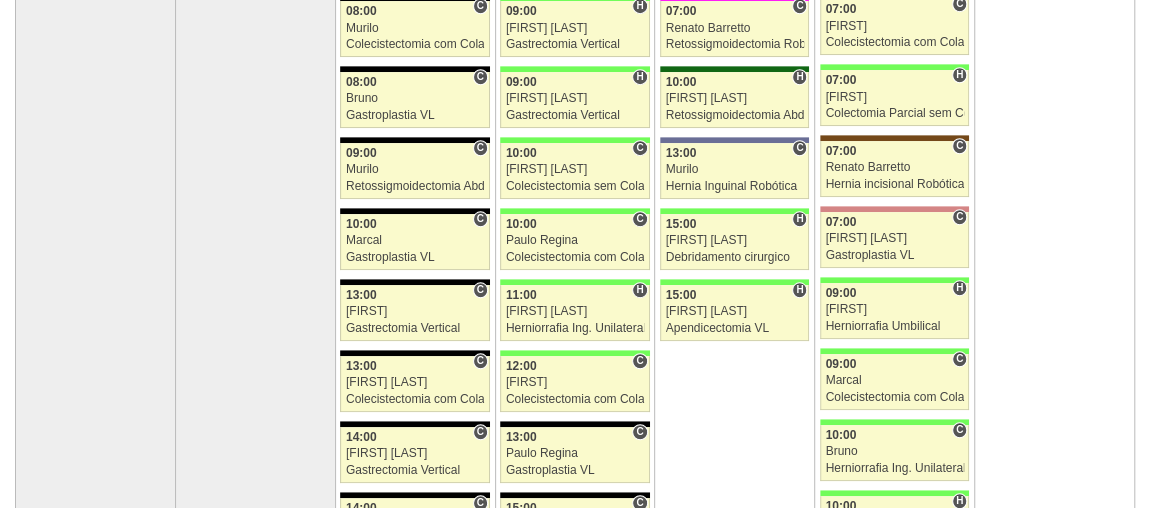 scroll, scrollTop: 544, scrollLeft: 0, axis: vertical 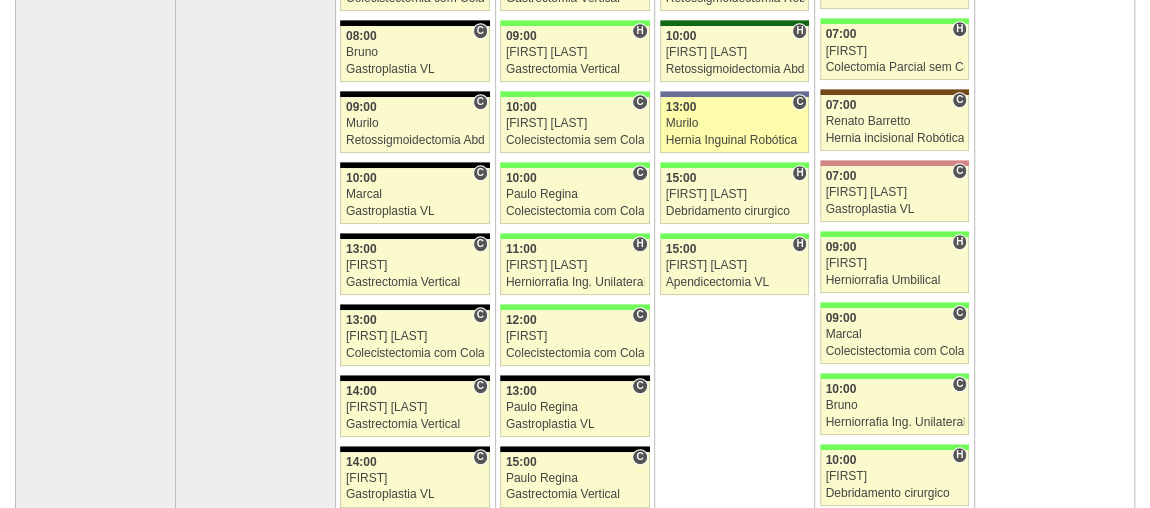 click on "Murilo" at bounding box center (735, 123) 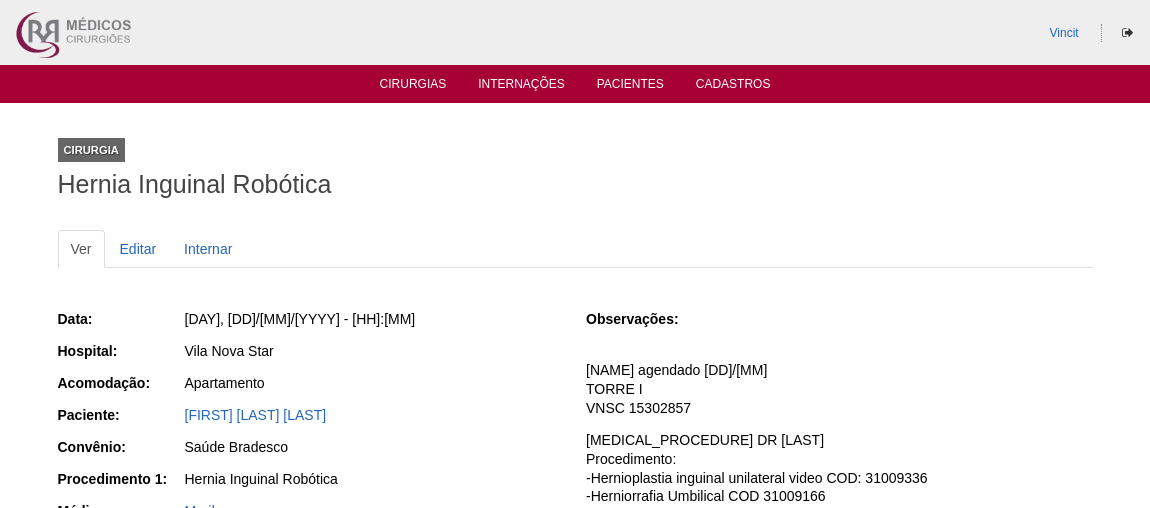 scroll, scrollTop: 0, scrollLeft: 0, axis: both 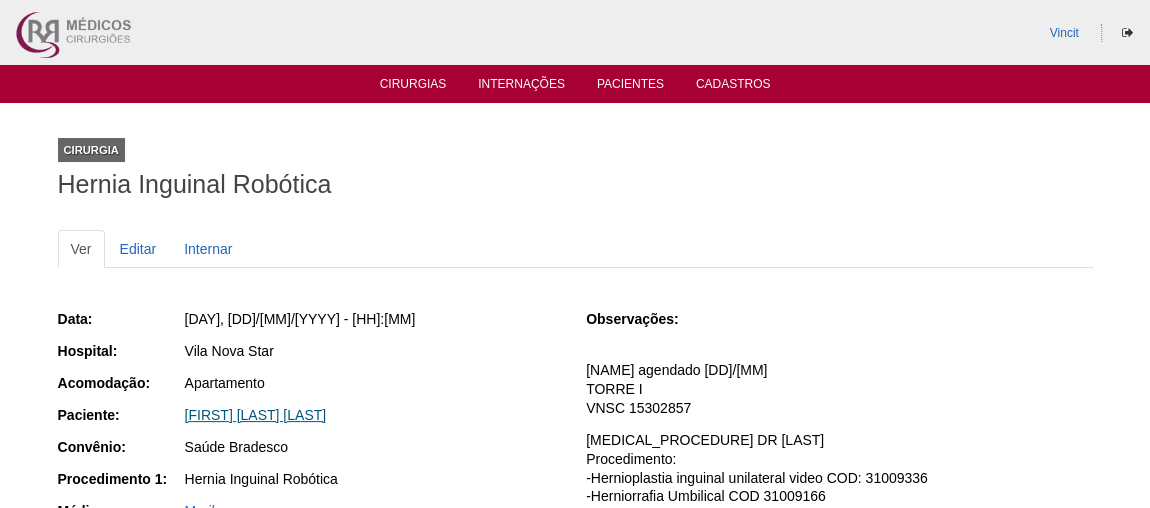 click on "[FIRST] [LAST] [LAST]" at bounding box center (256, 415) 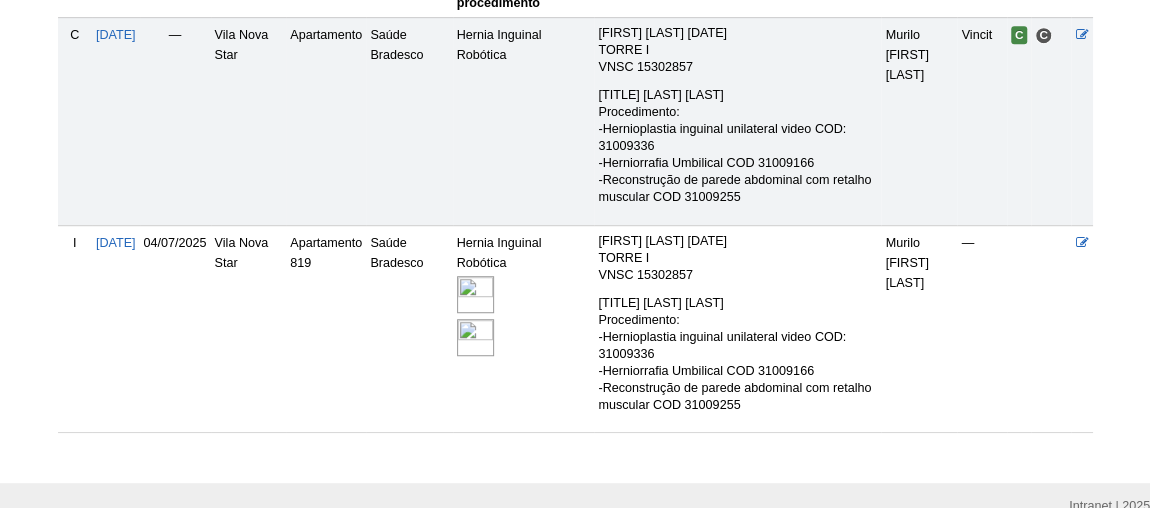 scroll, scrollTop: 563, scrollLeft: 0, axis: vertical 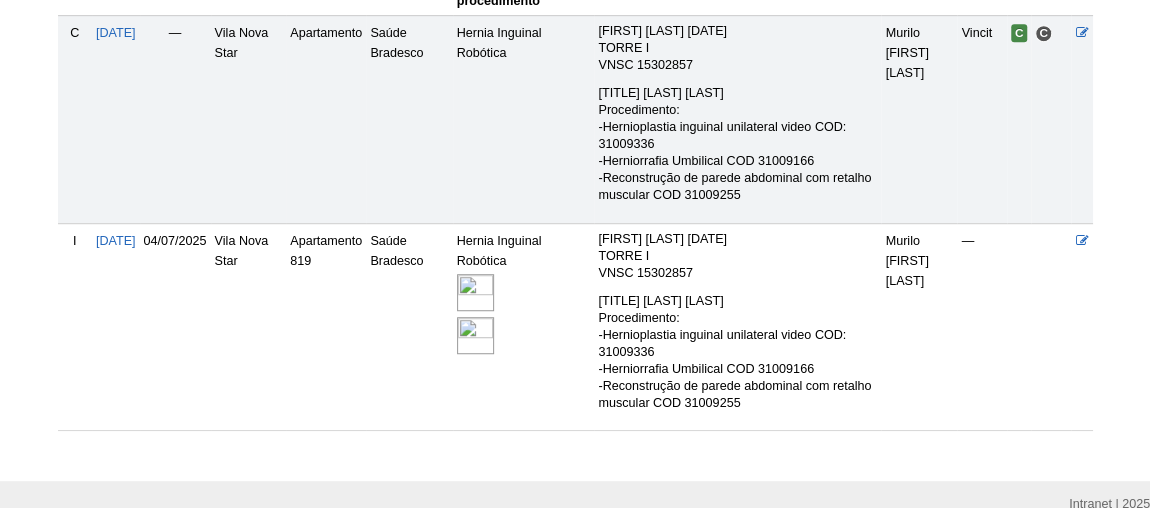 click at bounding box center (475, 292) 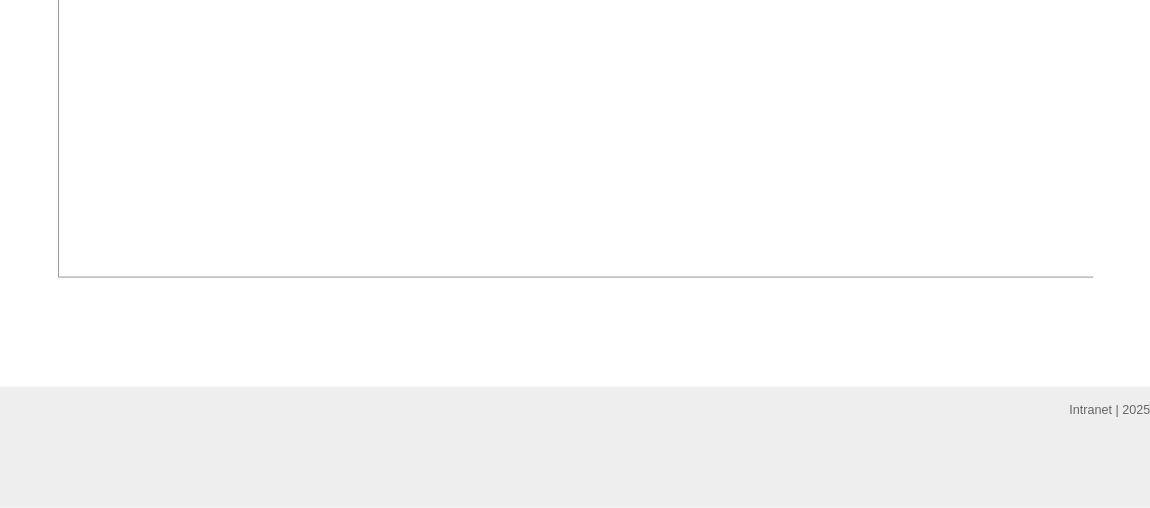 scroll, scrollTop: 2304, scrollLeft: 0, axis: vertical 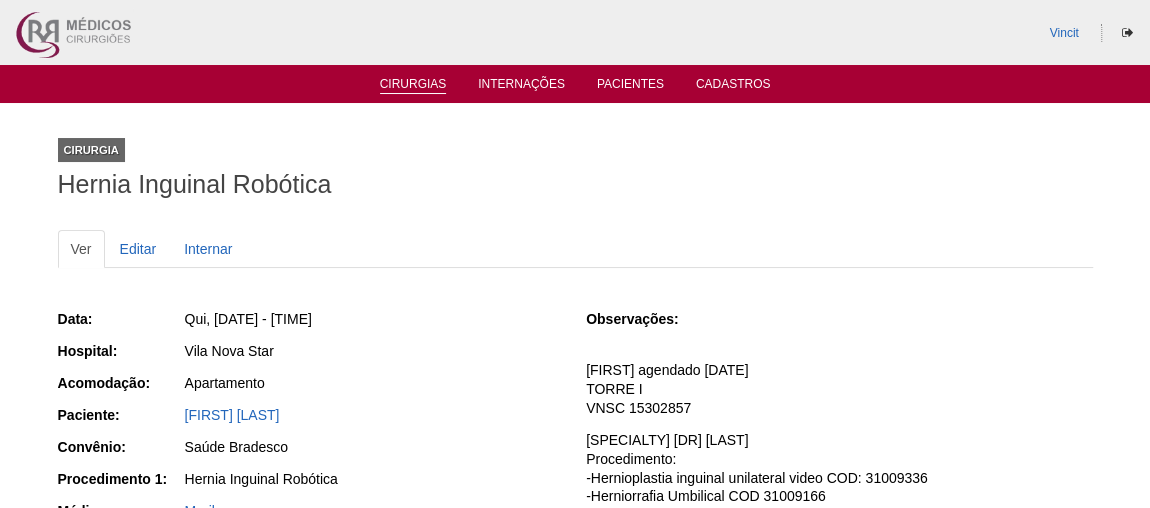 click on "Cirurgias" at bounding box center [413, 85] 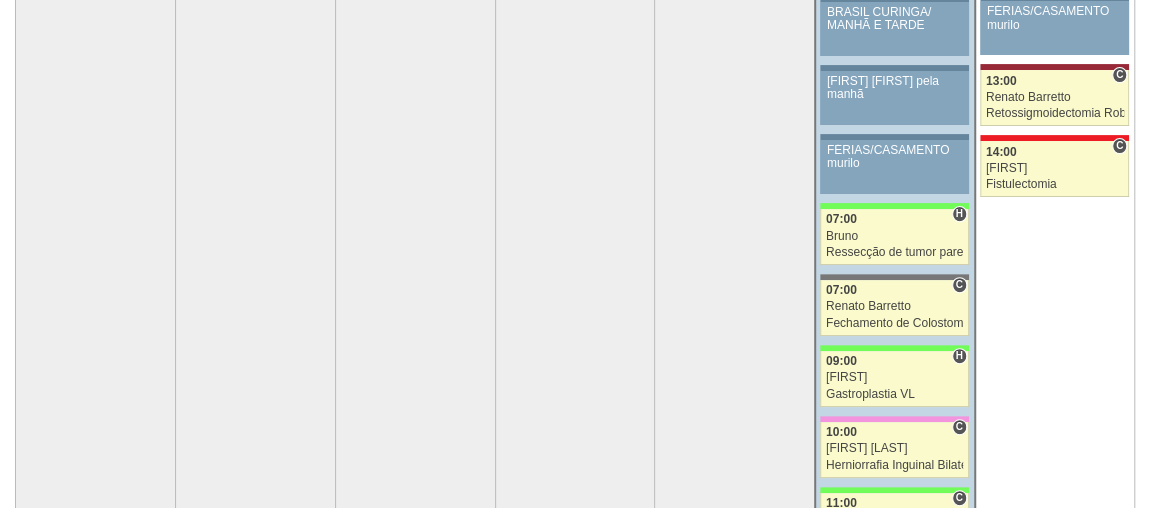scroll, scrollTop: 0, scrollLeft: 0, axis: both 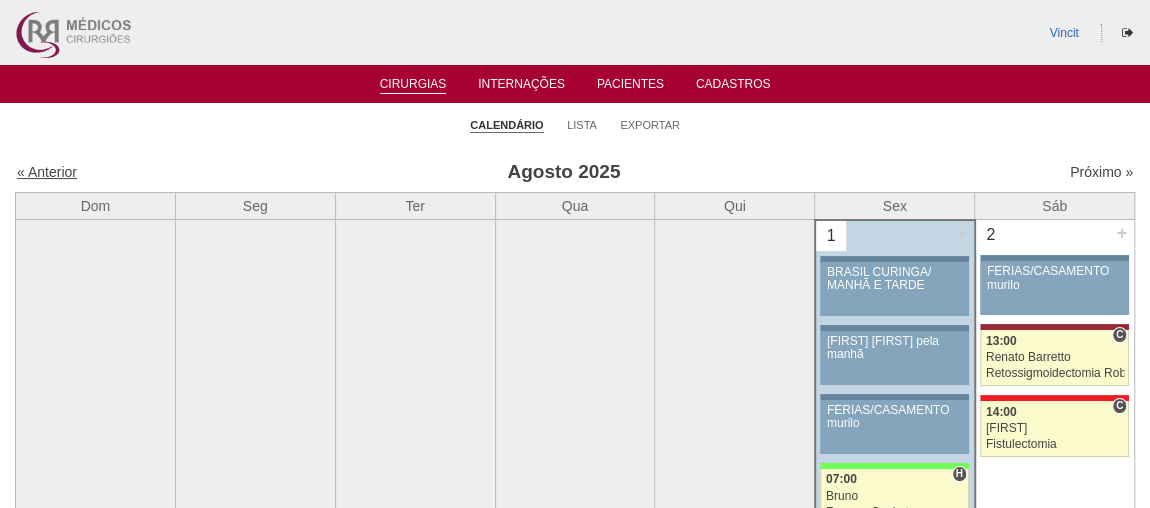 click on "« Anterior" at bounding box center (47, 172) 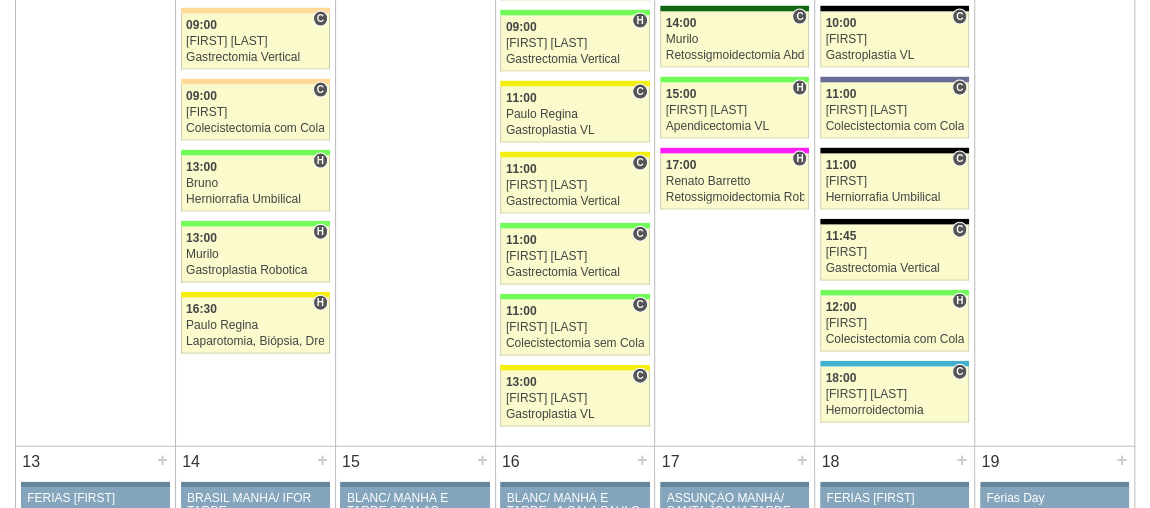 scroll, scrollTop: 2156, scrollLeft: 0, axis: vertical 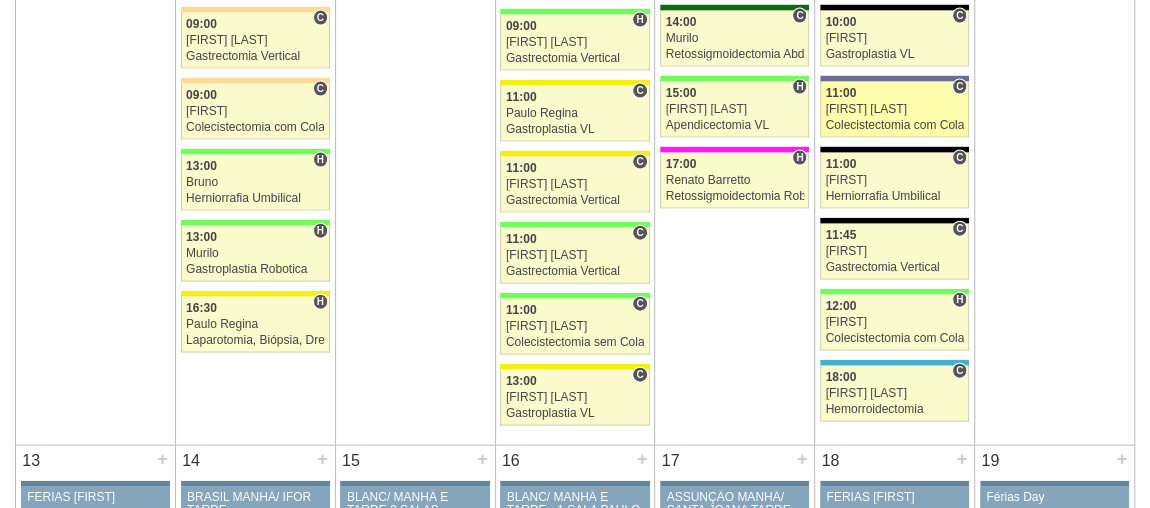 click on "[FIRST] [LAST]" at bounding box center (894, 109) 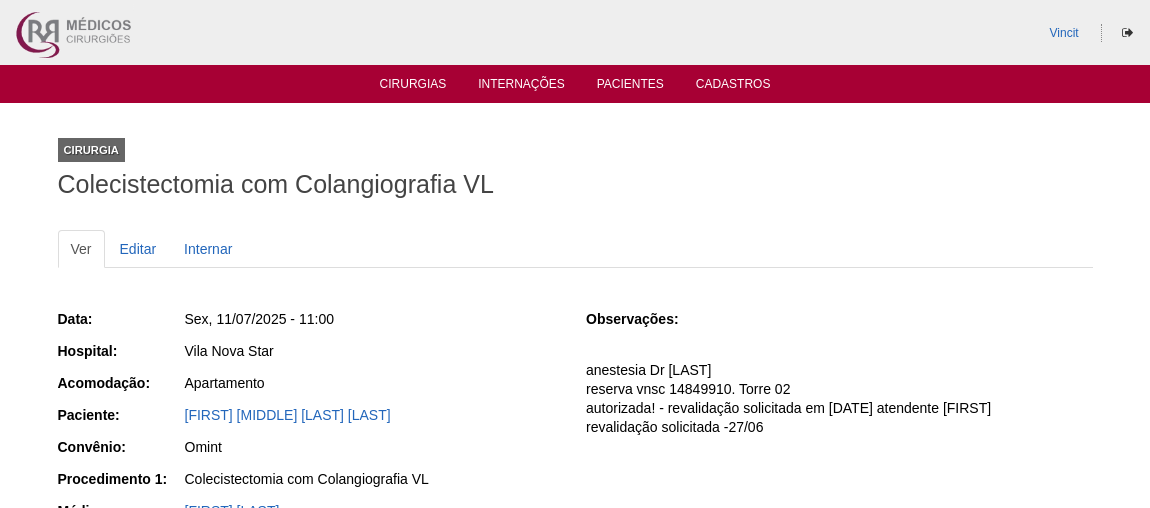 scroll, scrollTop: 0, scrollLeft: 0, axis: both 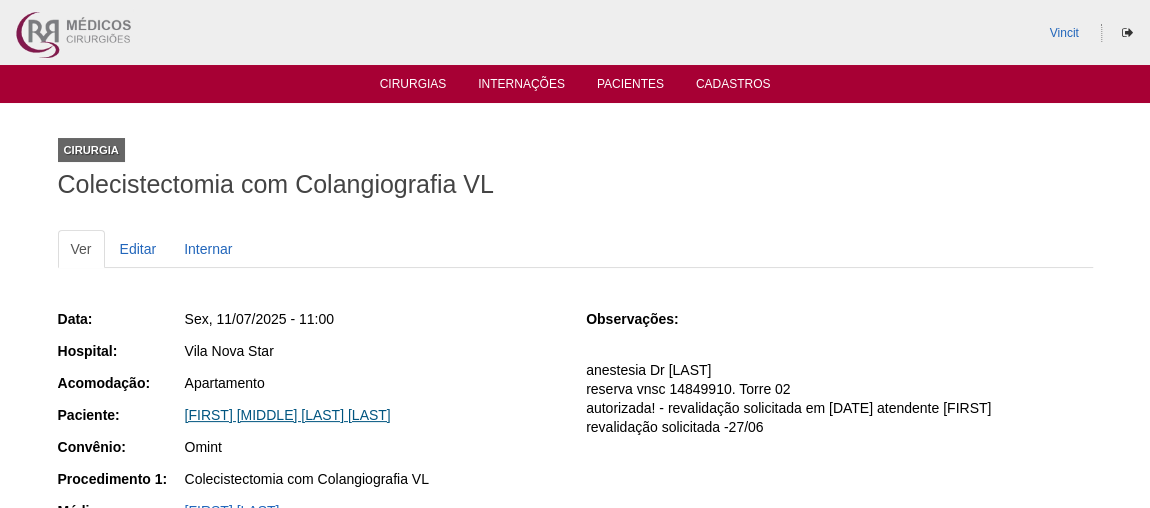 click on "[FIRST] [MIDDLE] [LAST] [LAST]" at bounding box center (288, 415) 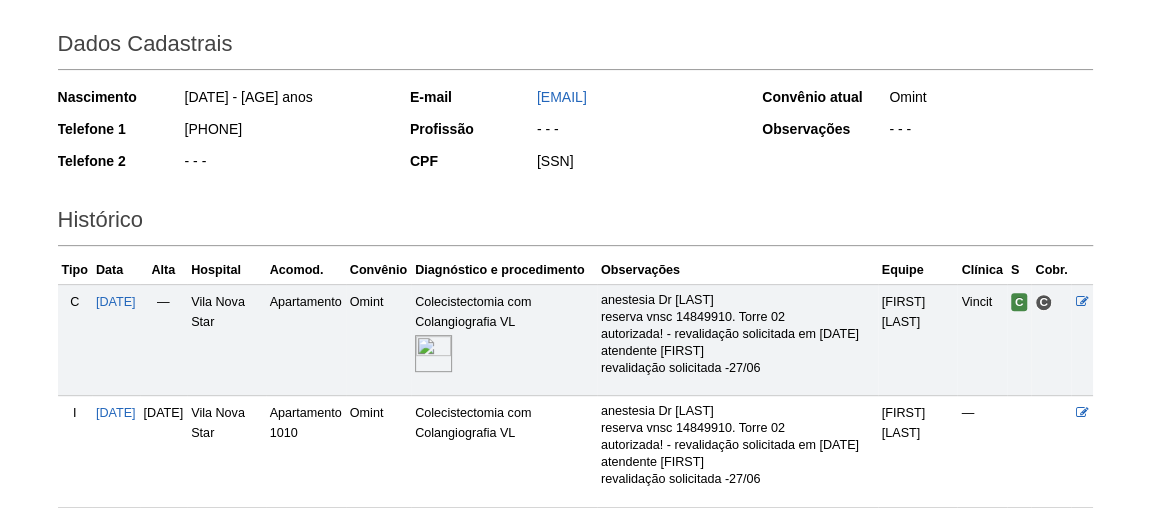 scroll, scrollTop: 439, scrollLeft: 0, axis: vertical 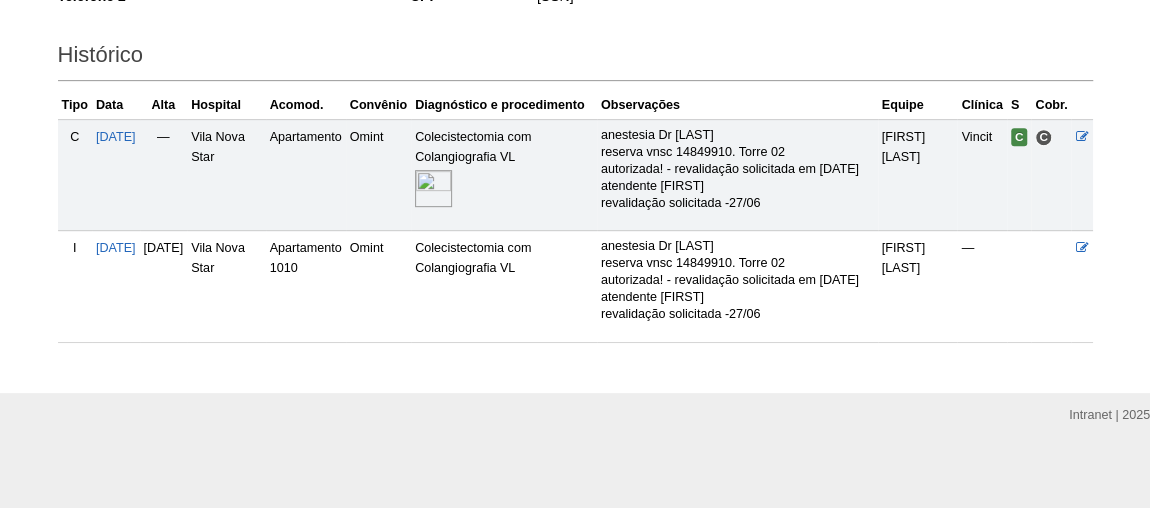 click at bounding box center [433, 188] 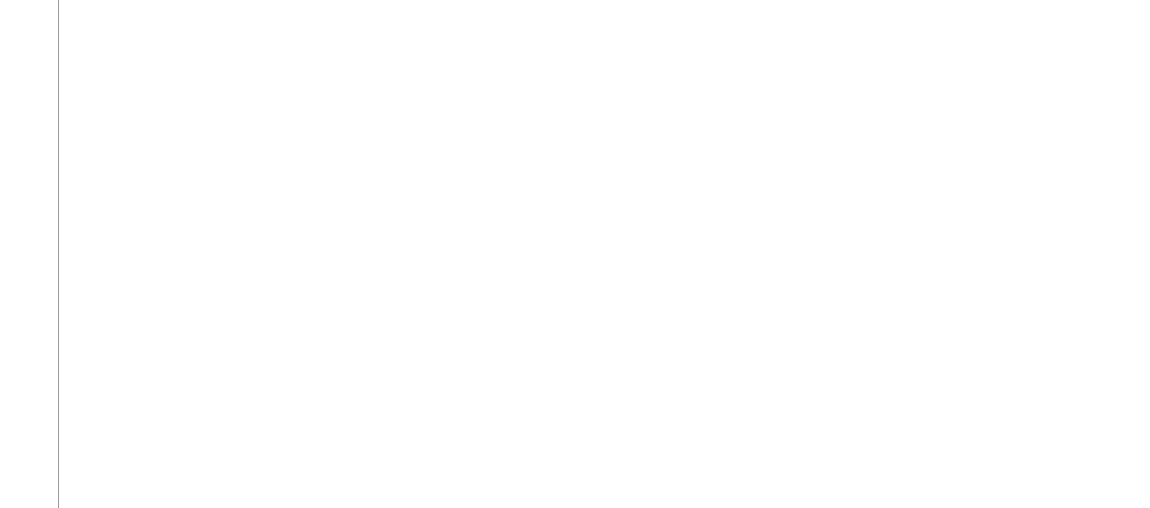 scroll, scrollTop: 859, scrollLeft: 0, axis: vertical 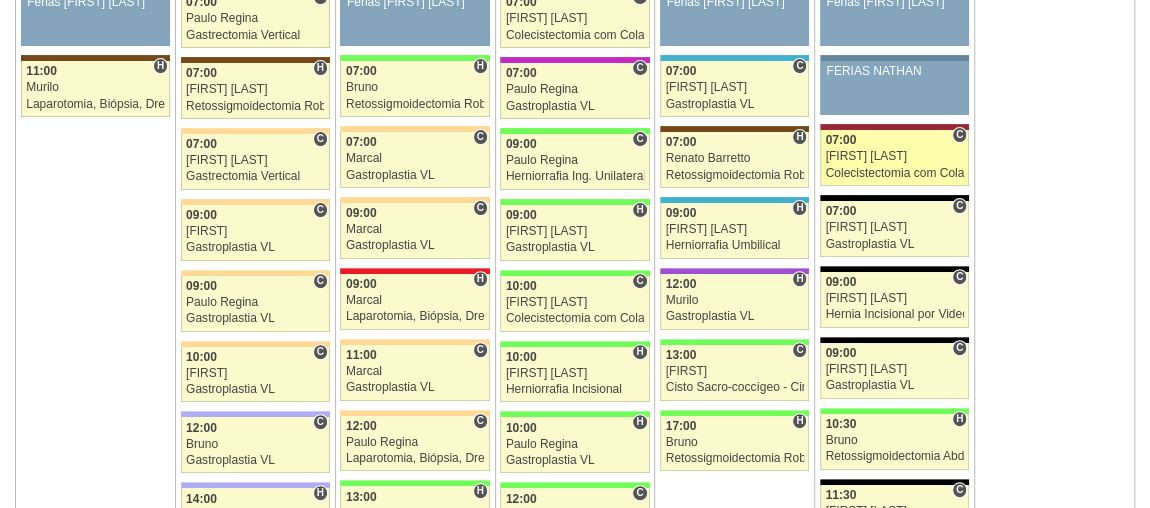 click on "[FIRST] [LAST]" at bounding box center [894, 156] 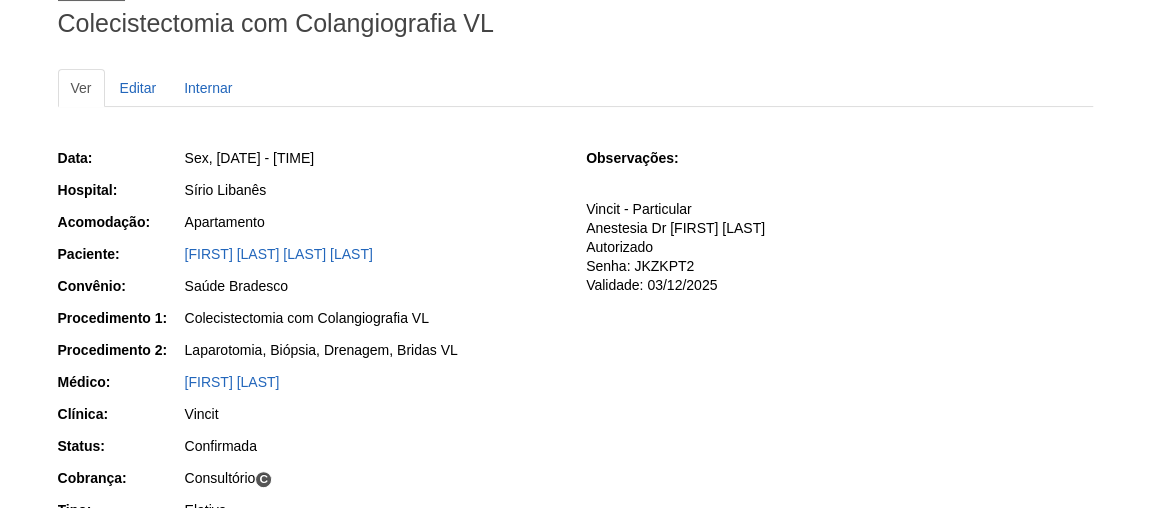 scroll, scrollTop: 170, scrollLeft: 0, axis: vertical 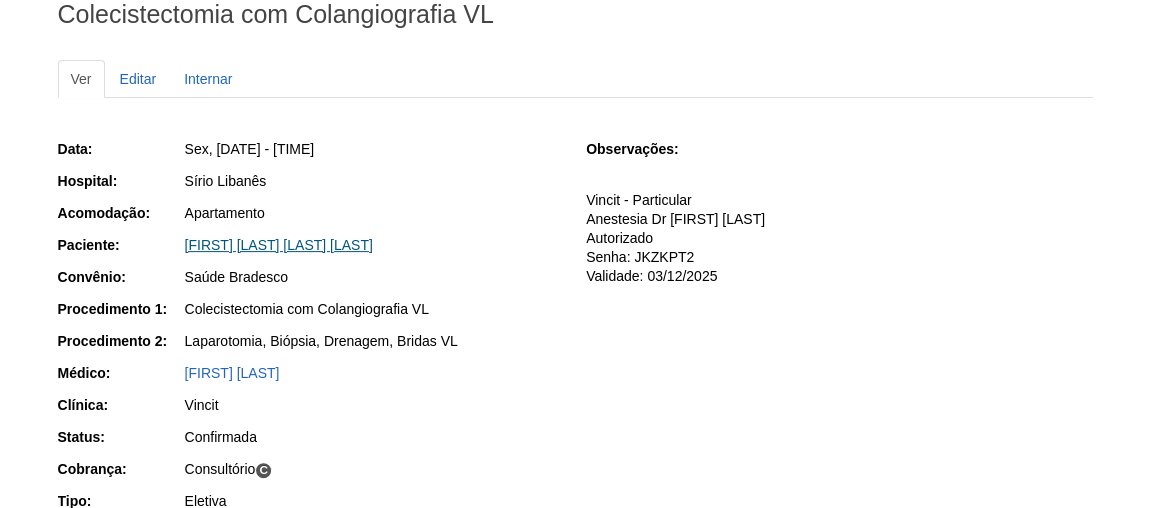 click on "[FIRST] [LAST] [LAST] [LAST]" at bounding box center [279, 245] 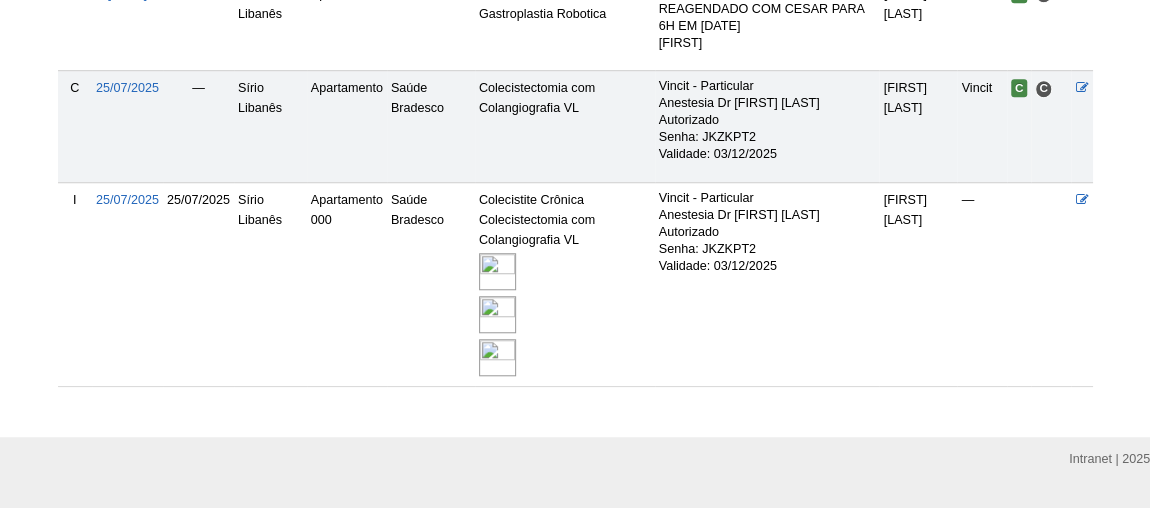 scroll, scrollTop: 763, scrollLeft: 0, axis: vertical 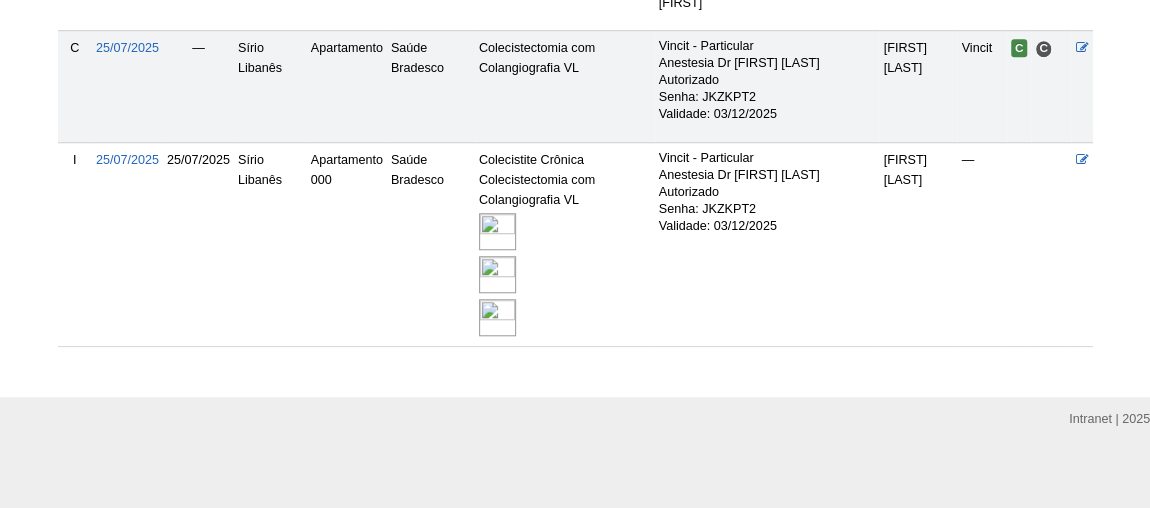 click at bounding box center [497, 274] 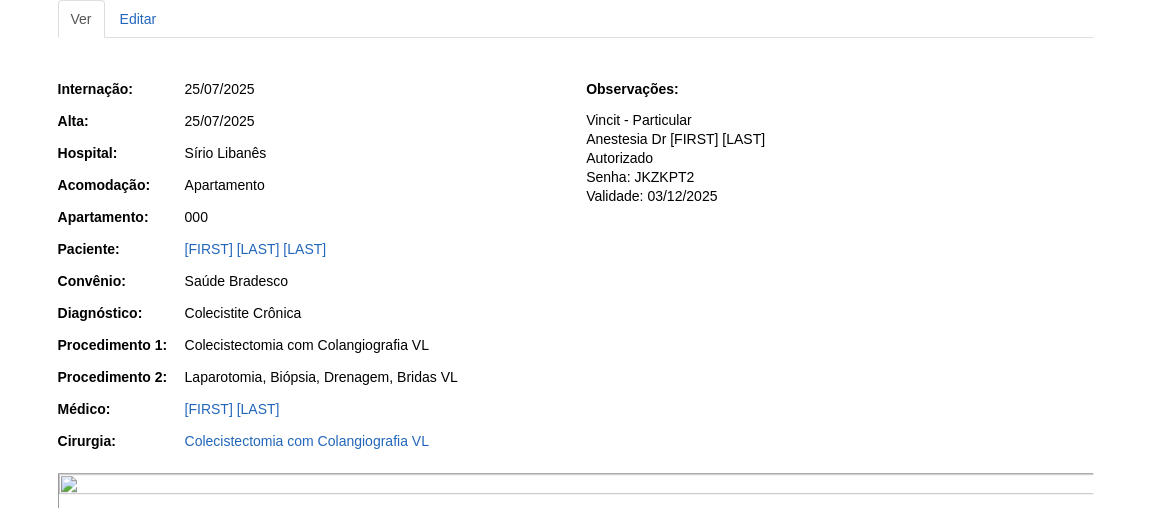 scroll, scrollTop: 0, scrollLeft: 0, axis: both 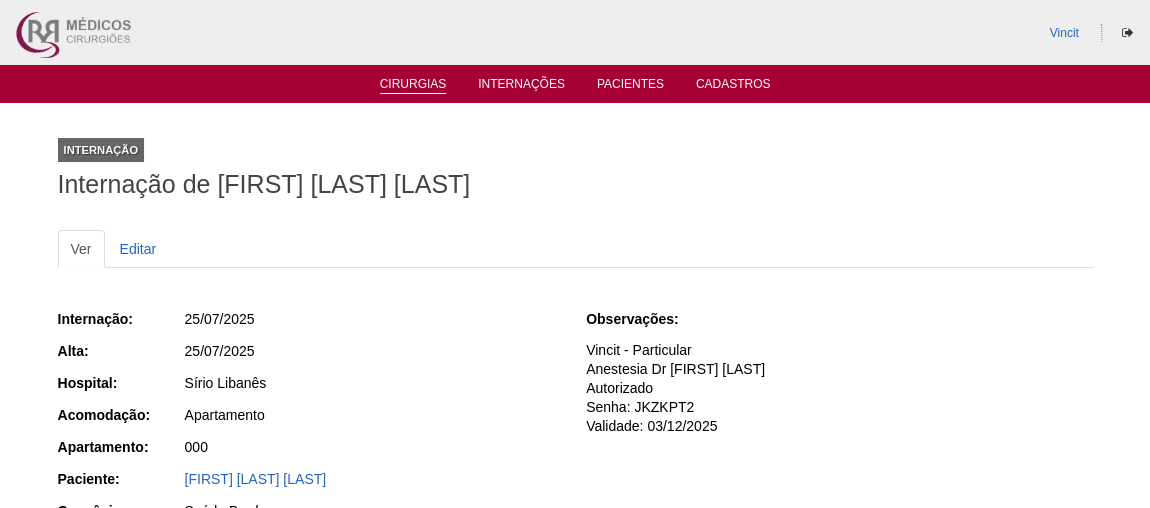 click on "Cirurgias" at bounding box center [413, 85] 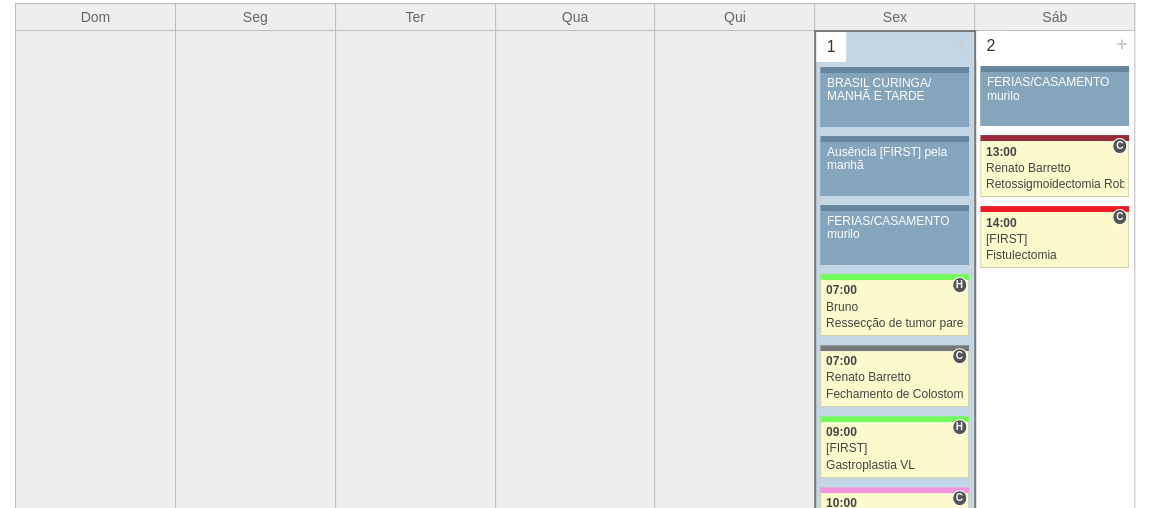 scroll, scrollTop: 0, scrollLeft: 0, axis: both 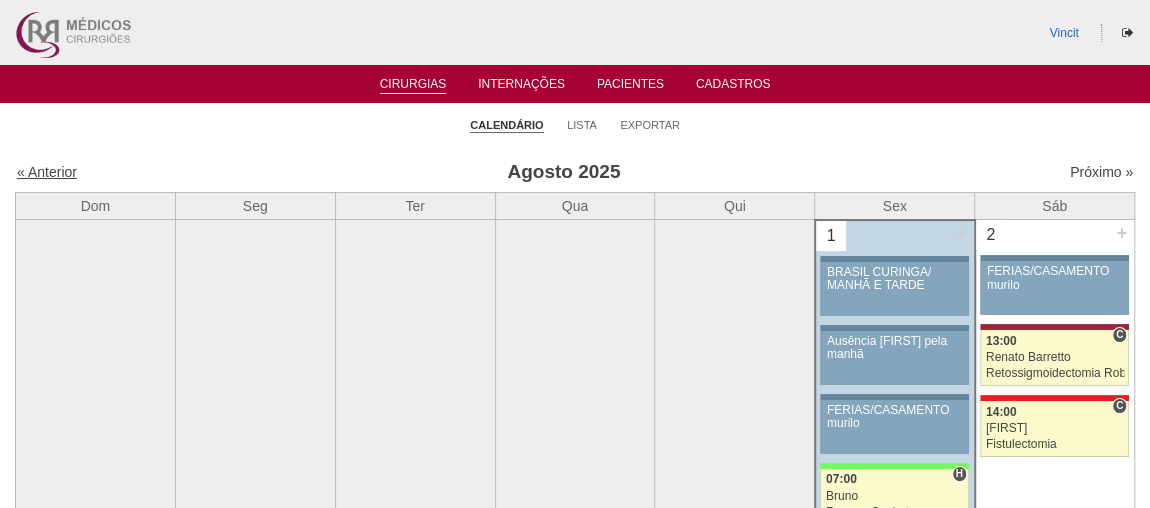 click on "« Anterior" at bounding box center (47, 172) 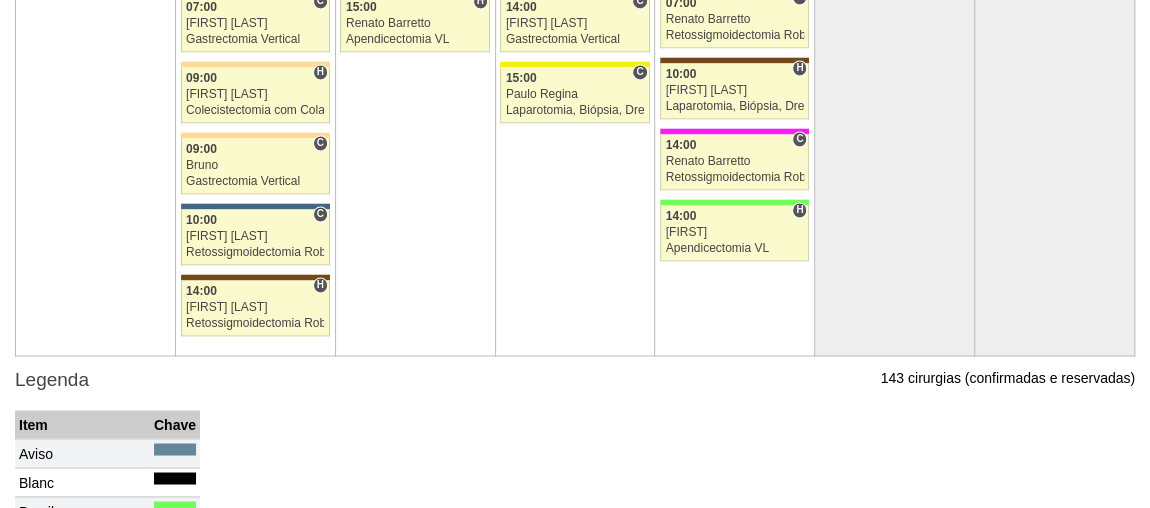 scroll, scrollTop: 5272, scrollLeft: 0, axis: vertical 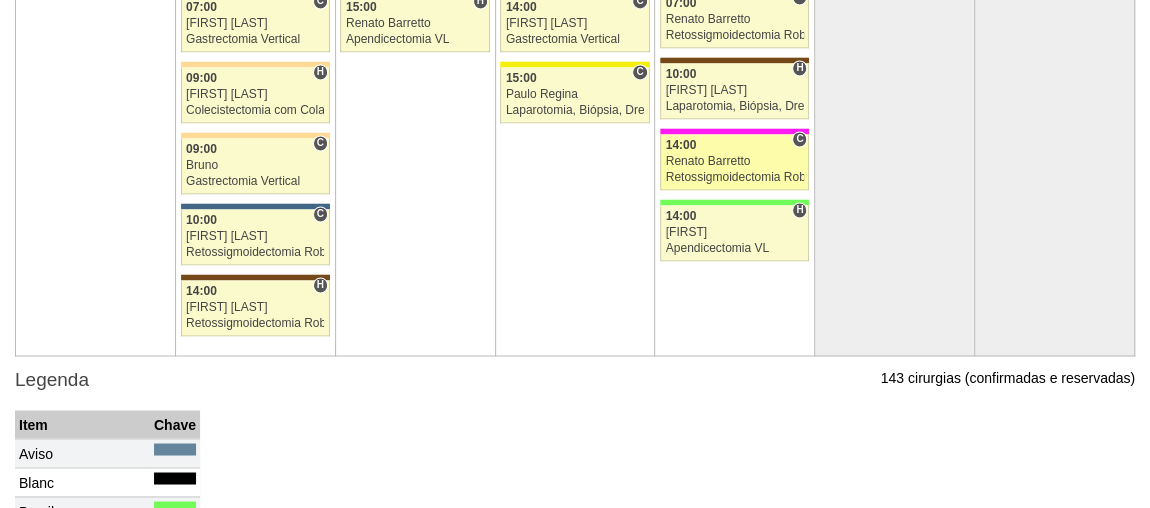 click on "14:00" at bounding box center (735, 145) 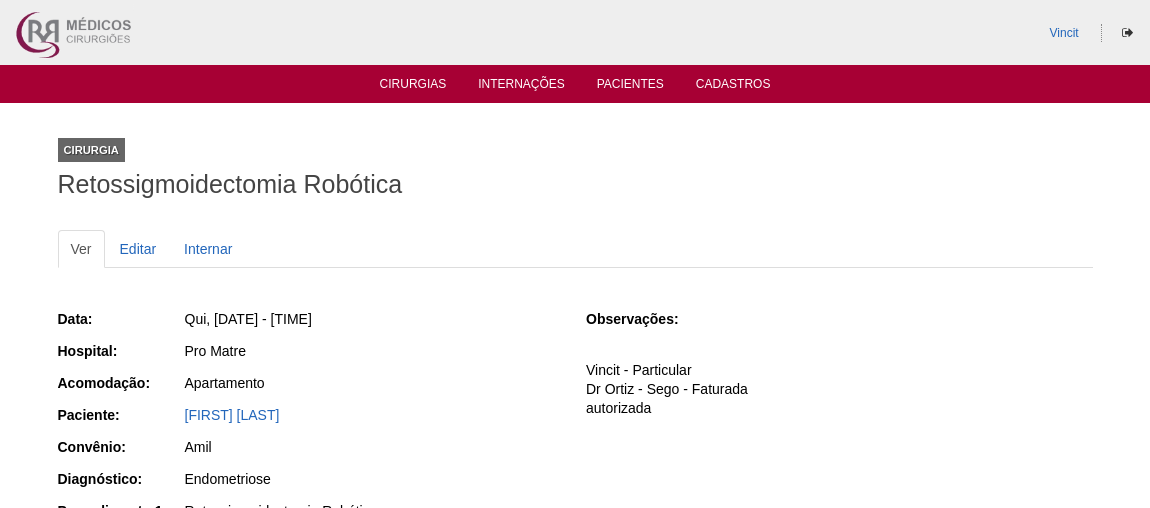 scroll, scrollTop: 0, scrollLeft: 0, axis: both 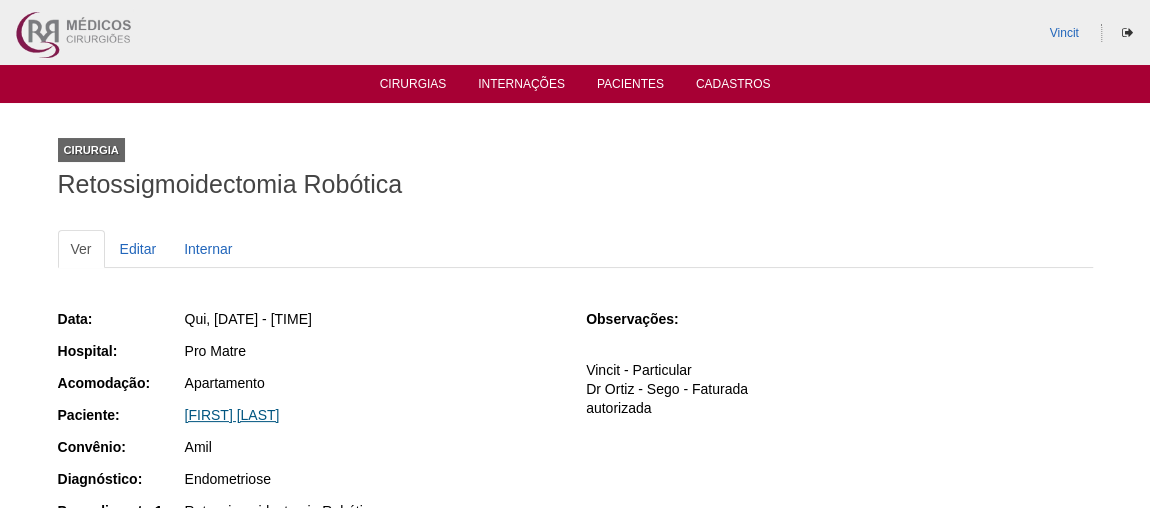 click on "[FIRST] [LAST]" at bounding box center (232, 415) 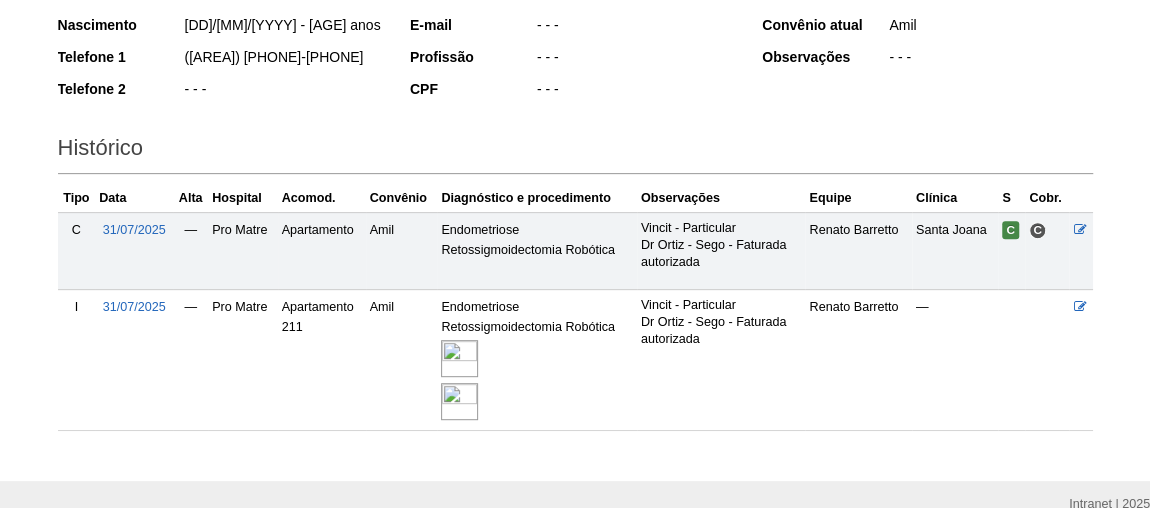scroll, scrollTop: 434, scrollLeft: 0, axis: vertical 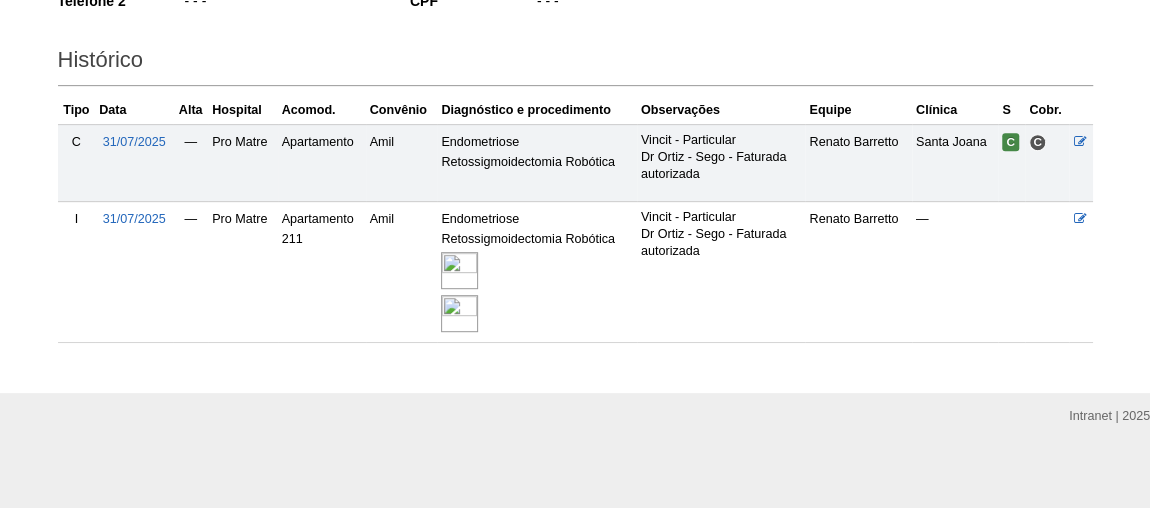click at bounding box center (459, 270) 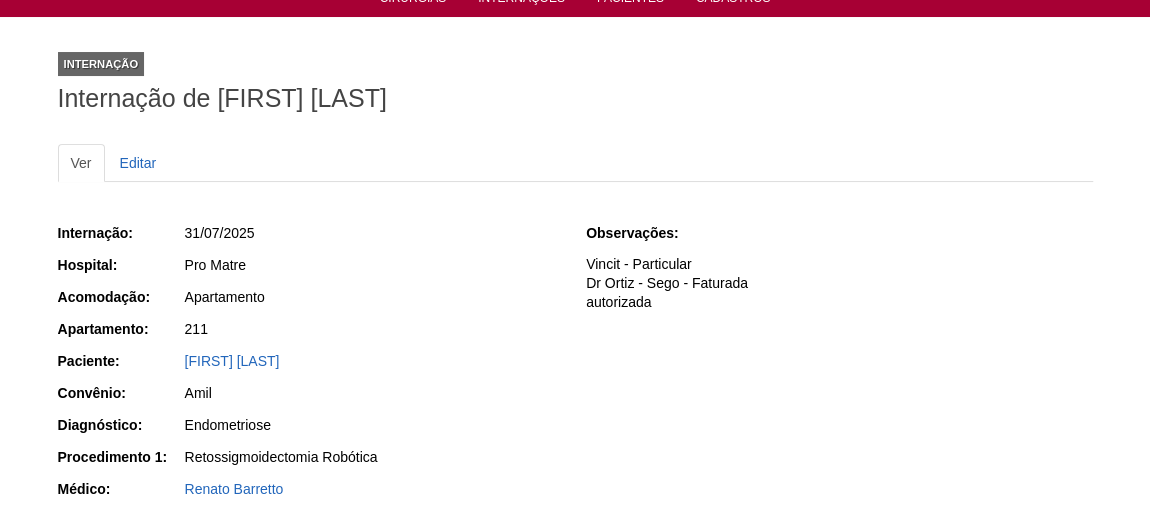 scroll, scrollTop: 0, scrollLeft: 0, axis: both 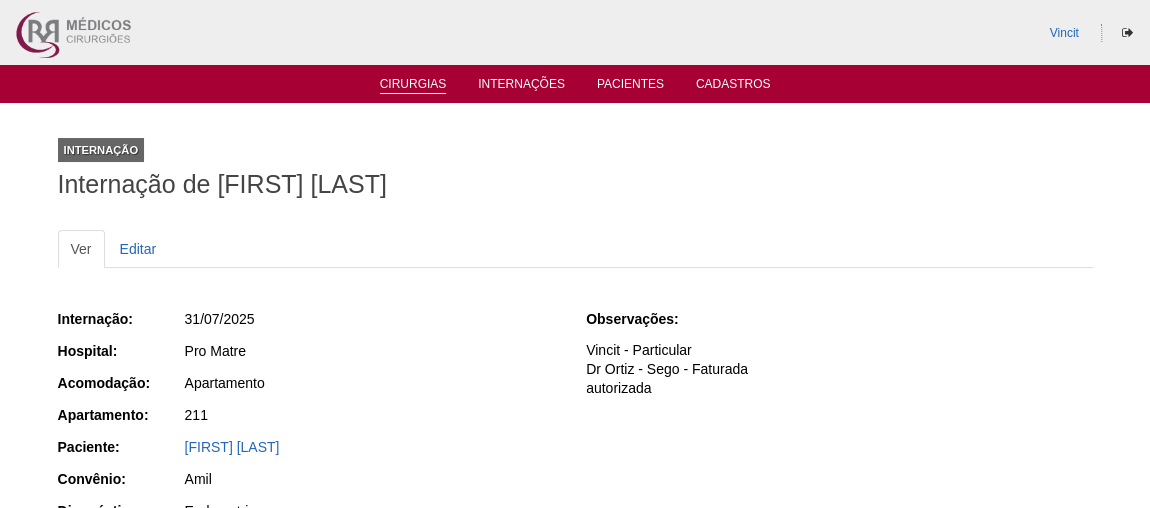 click on "Cirurgias" at bounding box center [413, 85] 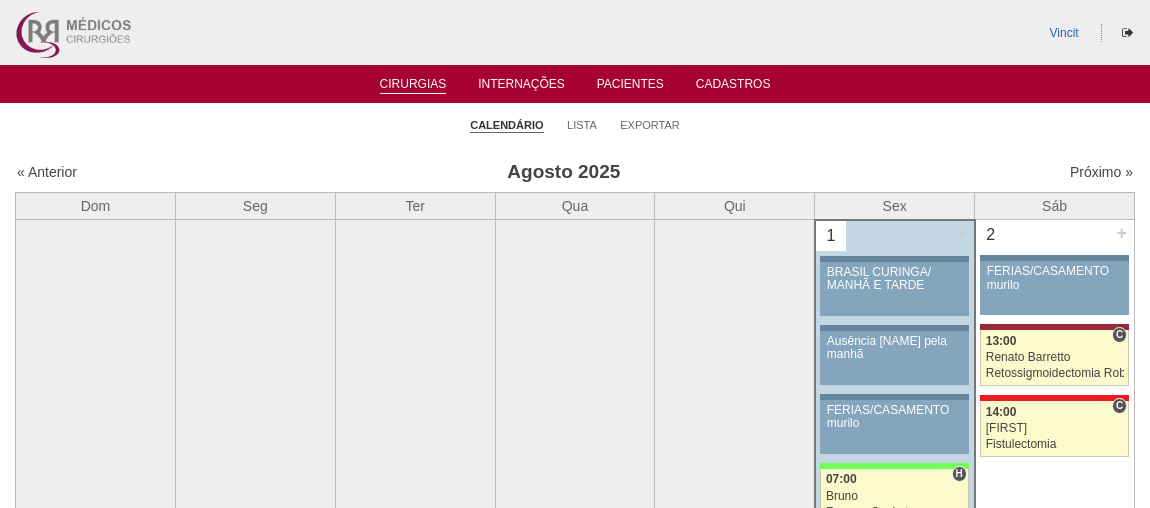 scroll, scrollTop: 0, scrollLeft: 0, axis: both 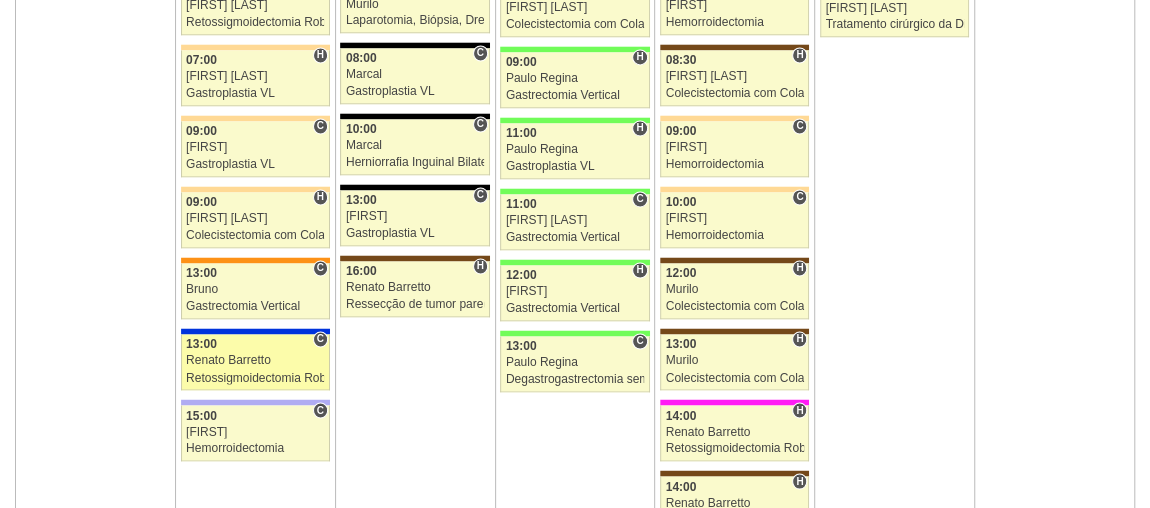 click on "13:00" at bounding box center (255, 344) 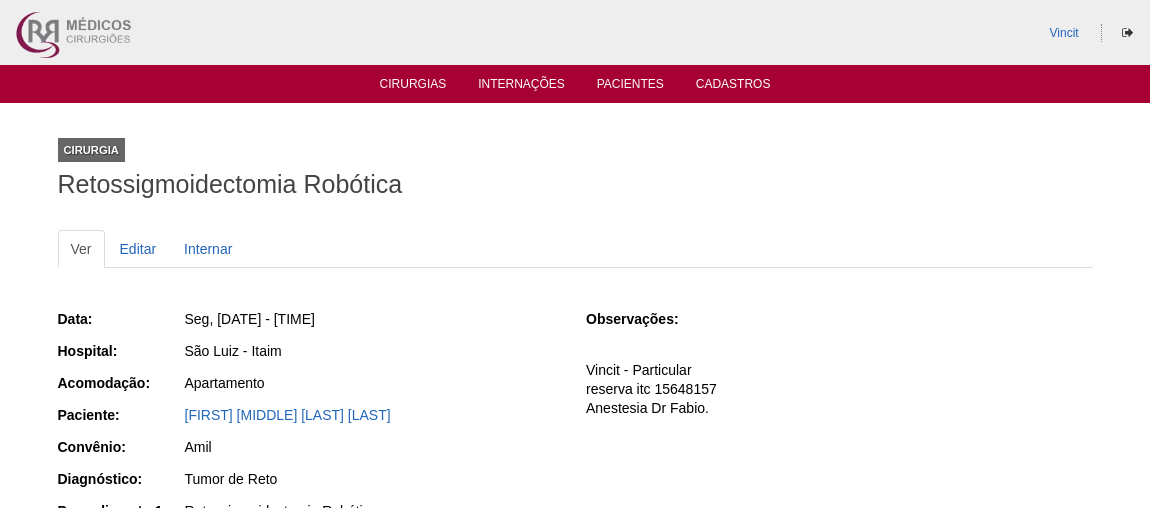 scroll, scrollTop: 0, scrollLeft: 0, axis: both 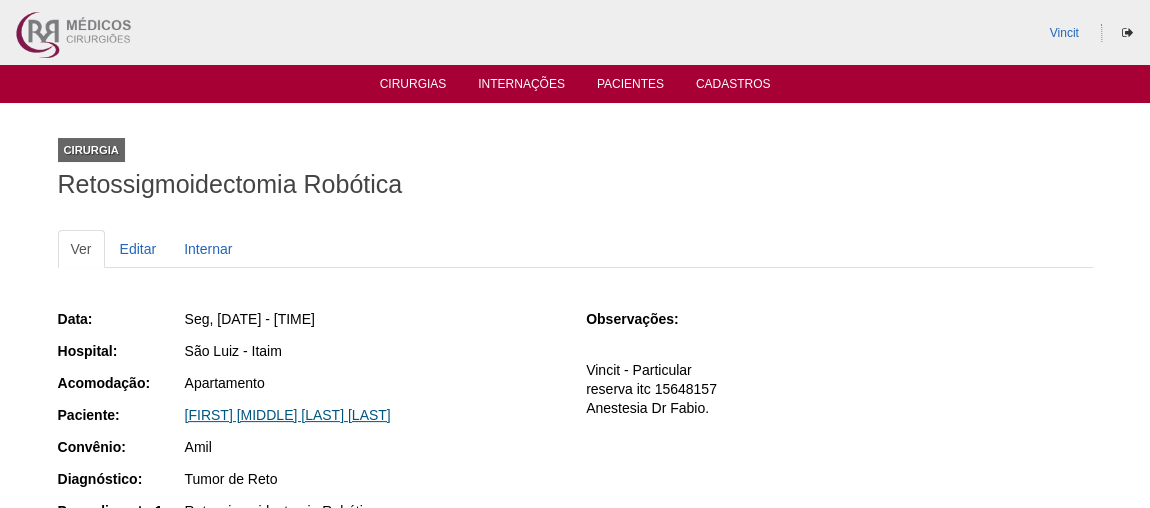 click on "[FIRST] [MIDDLE] [LAST] [LAST]" at bounding box center (288, 415) 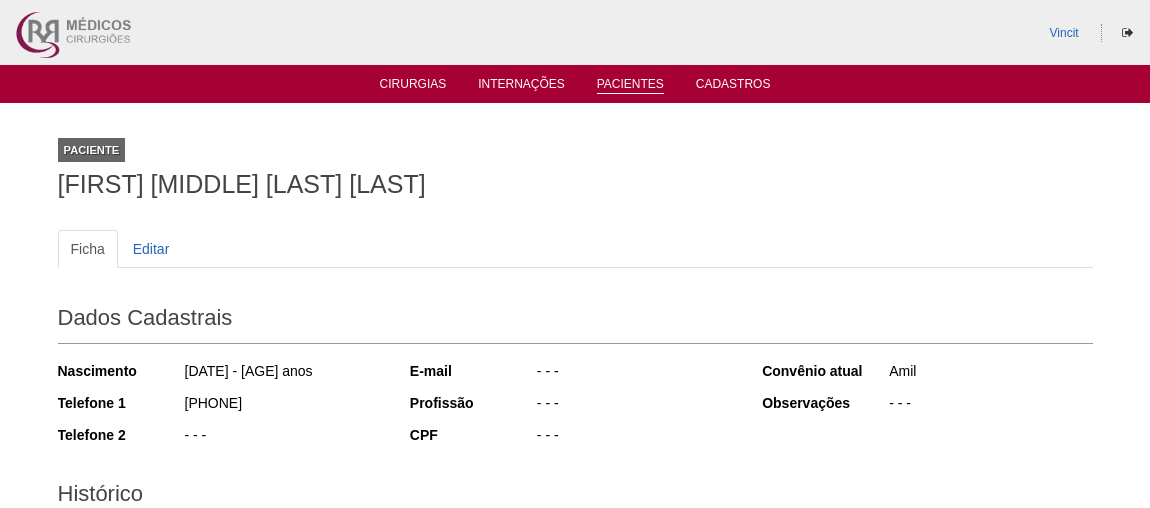 scroll, scrollTop: 0, scrollLeft: 0, axis: both 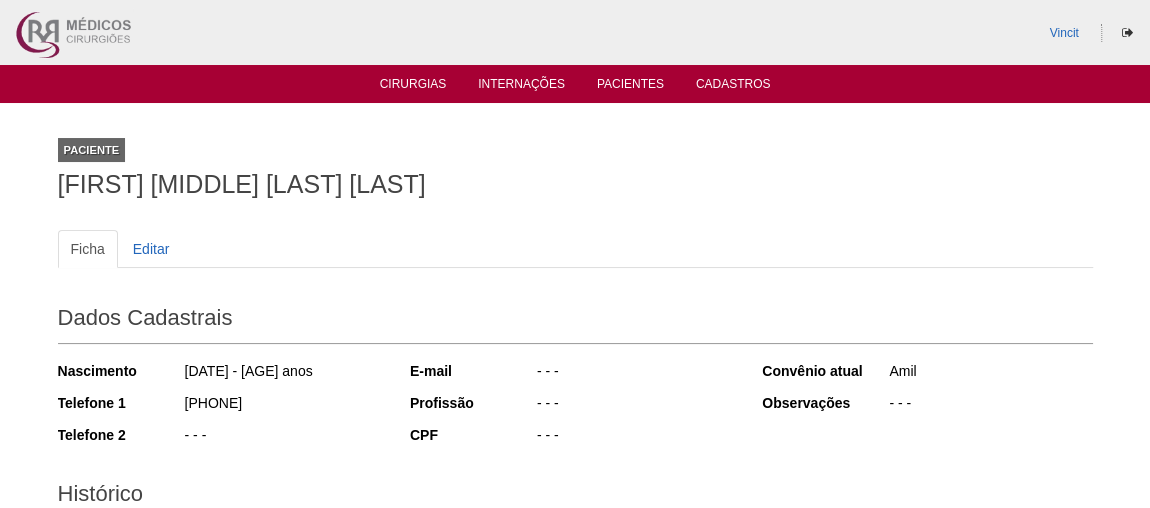 drag, startPoint x: 488, startPoint y: 185, endPoint x: 21, endPoint y: 196, distance: 467.12955 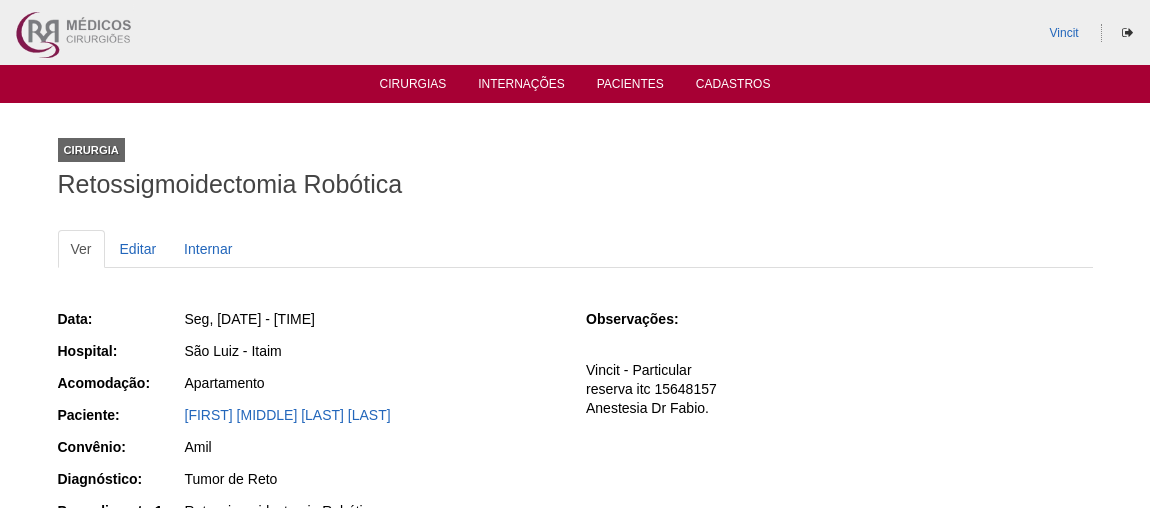 scroll, scrollTop: 0, scrollLeft: 0, axis: both 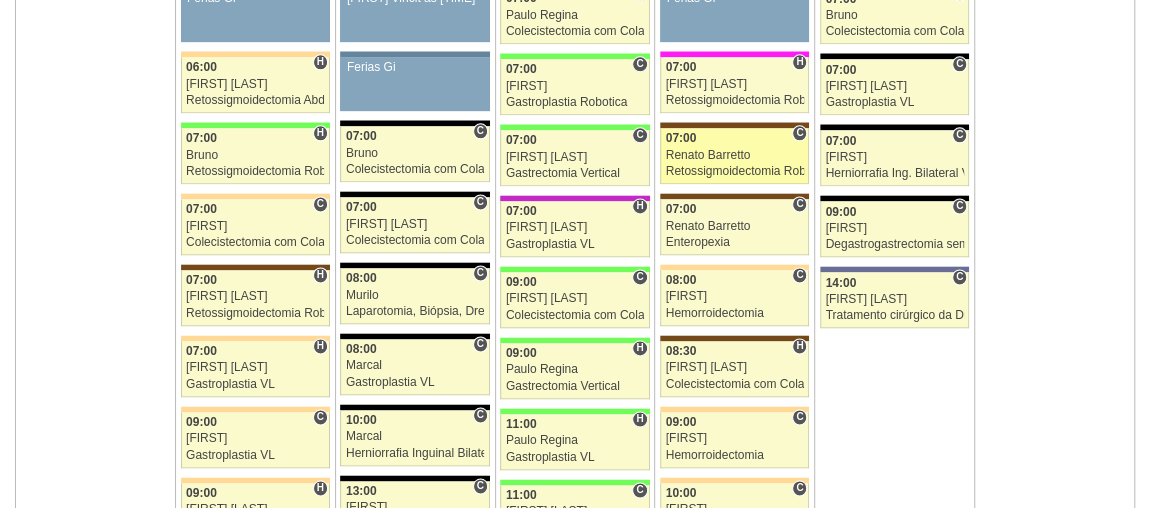 click on "07:00" at bounding box center [735, 138] 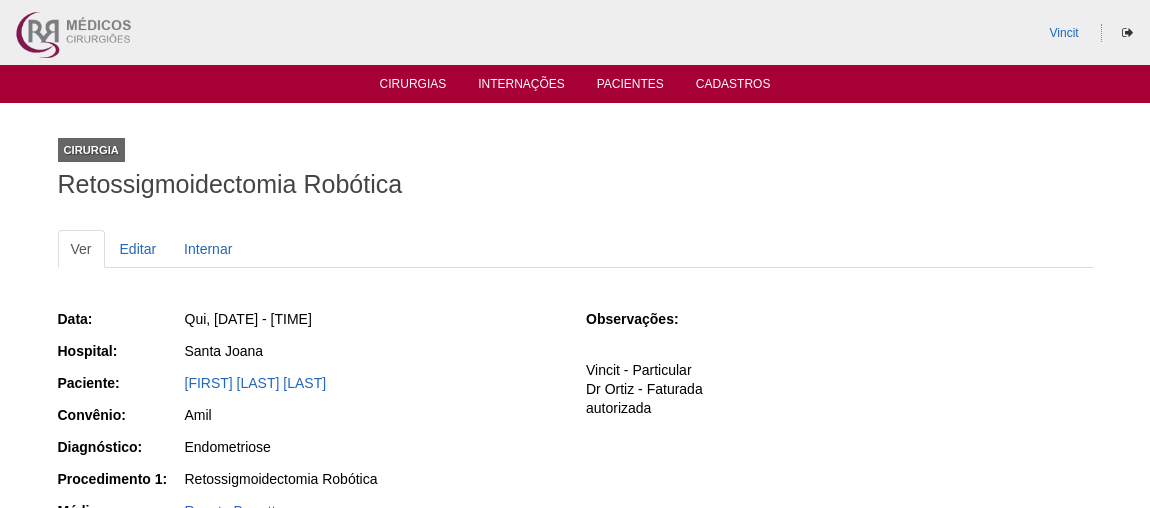 scroll, scrollTop: 0, scrollLeft: 0, axis: both 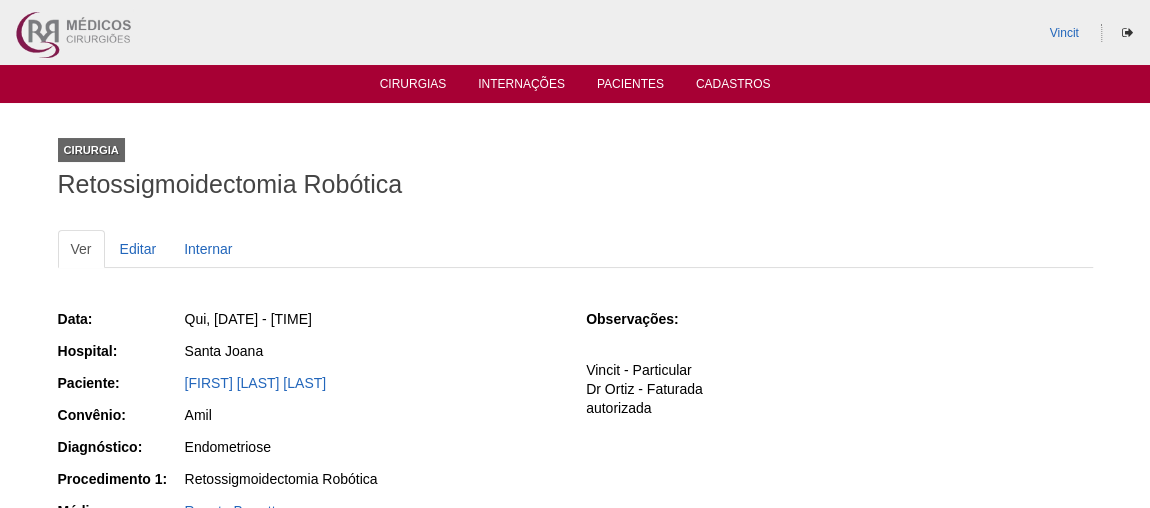 click on "[FIRST] [LAST] [LAST]" at bounding box center (374, 383) 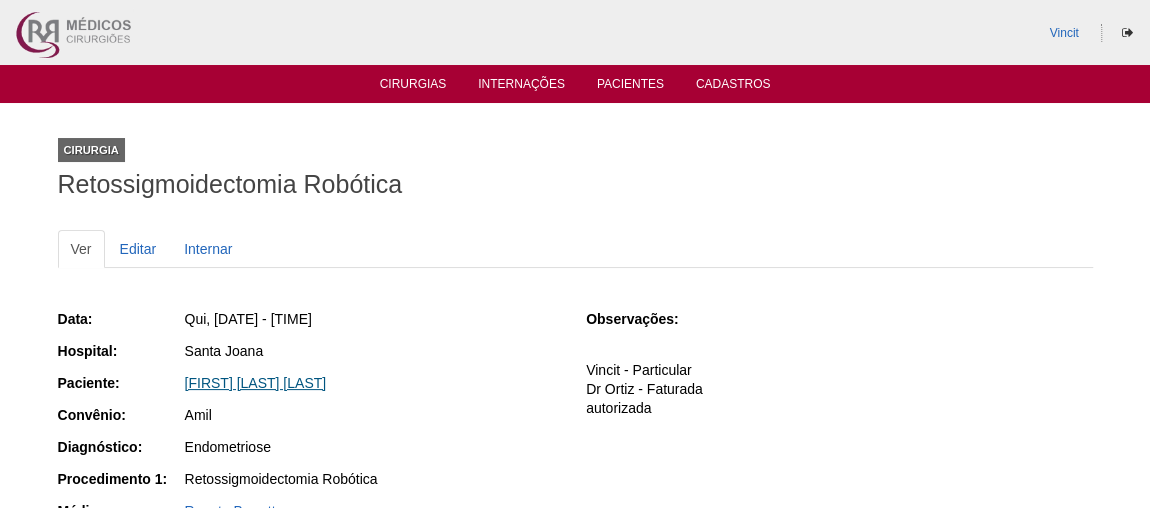 click on "[FIRST] [LAST] [LAST]" at bounding box center [256, 383] 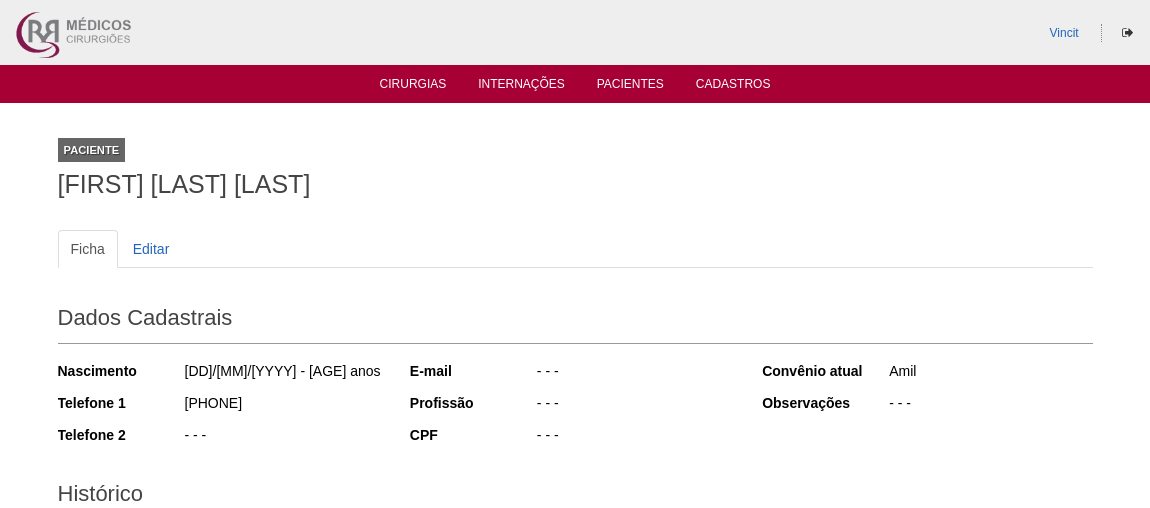 scroll, scrollTop: 0, scrollLeft: 0, axis: both 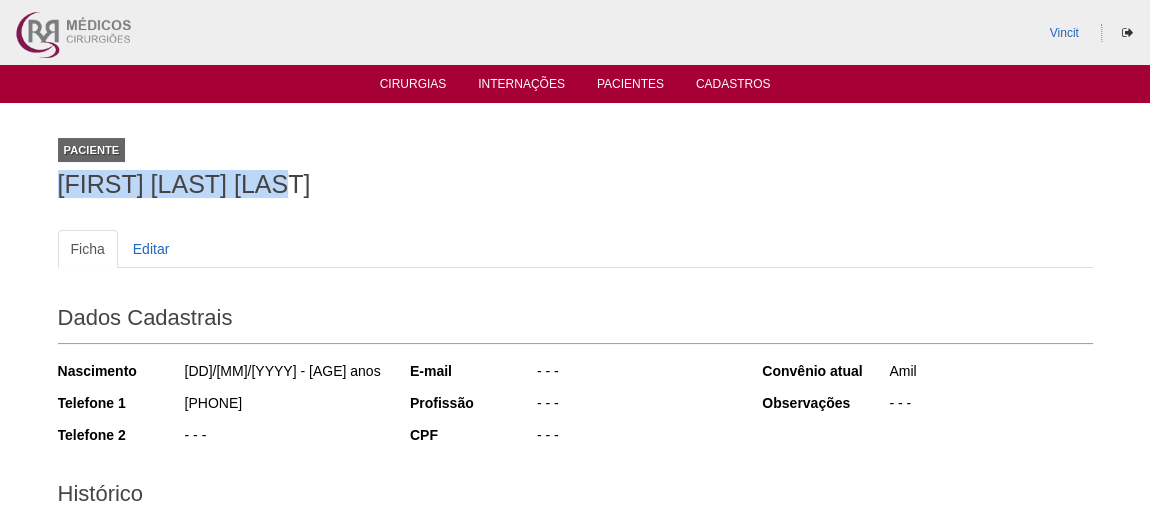 drag, startPoint x: 376, startPoint y: 183, endPoint x: 59, endPoint y: 199, distance: 317.40353 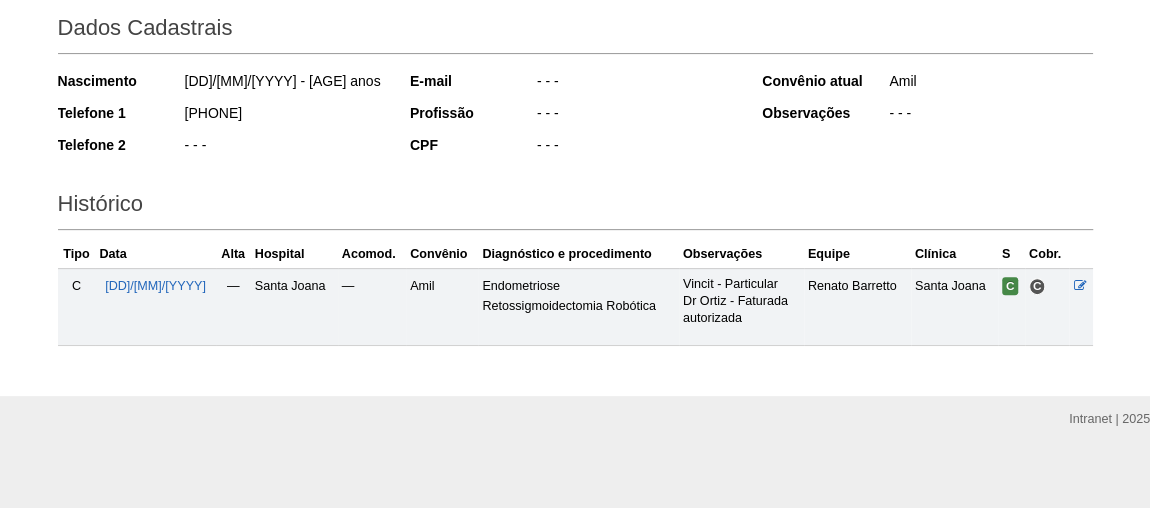 scroll, scrollTop: 295, scrollLeft: 0, axis: vertical 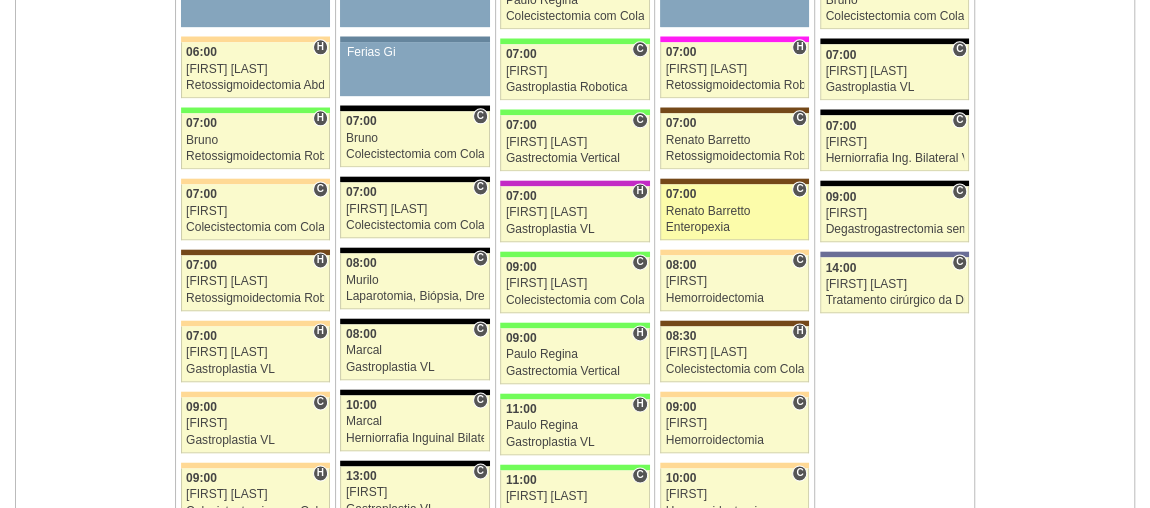 click on "07:00" at bounding box center (735, 194) 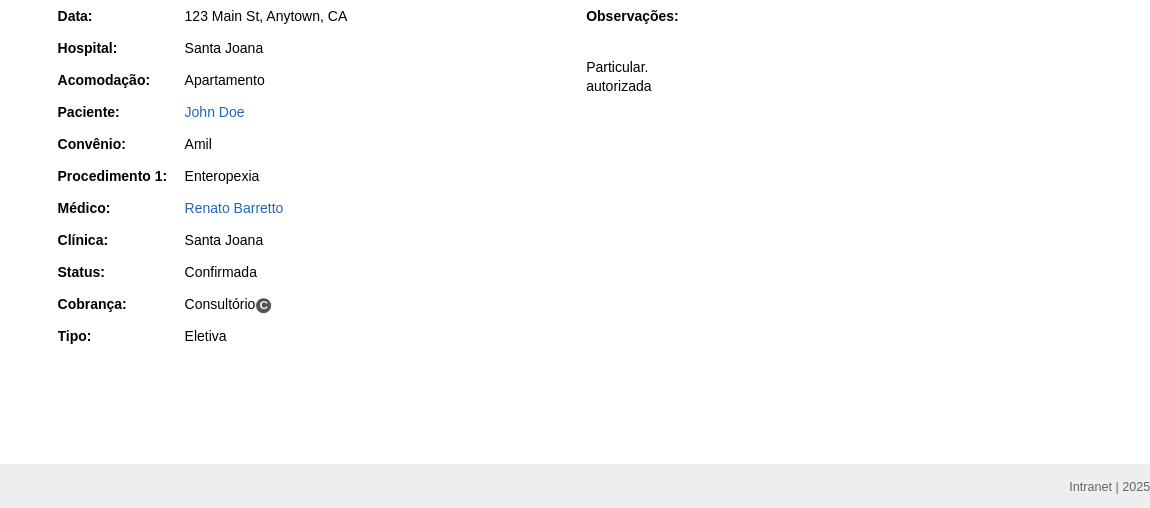 scroll, scrollTop: 354, scrollLeft: 0, axis: vertical 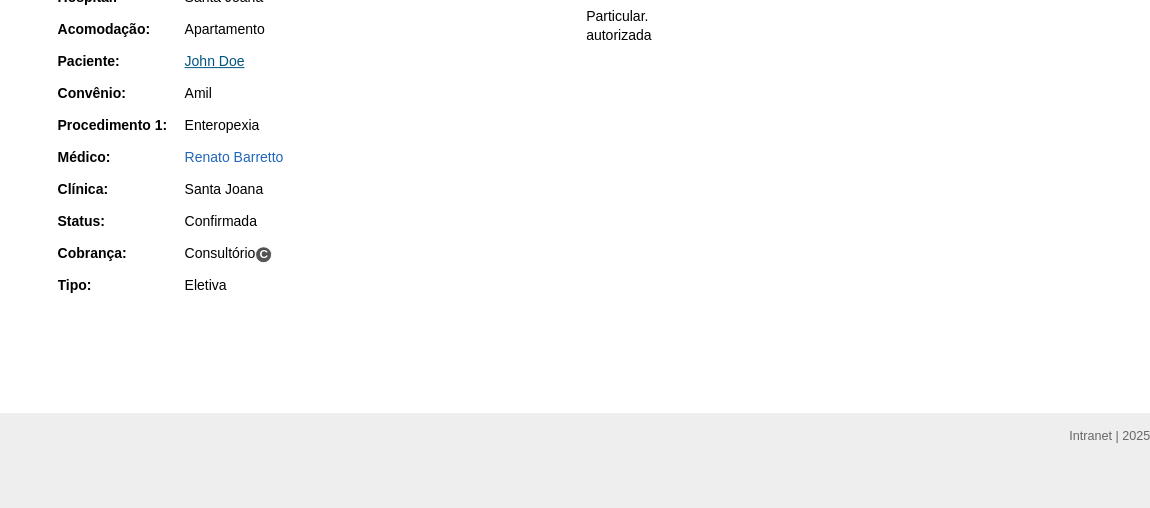 click on "PALOMA CRISTINA DE SANTANA DIAS" at bounding box center [215, 61] 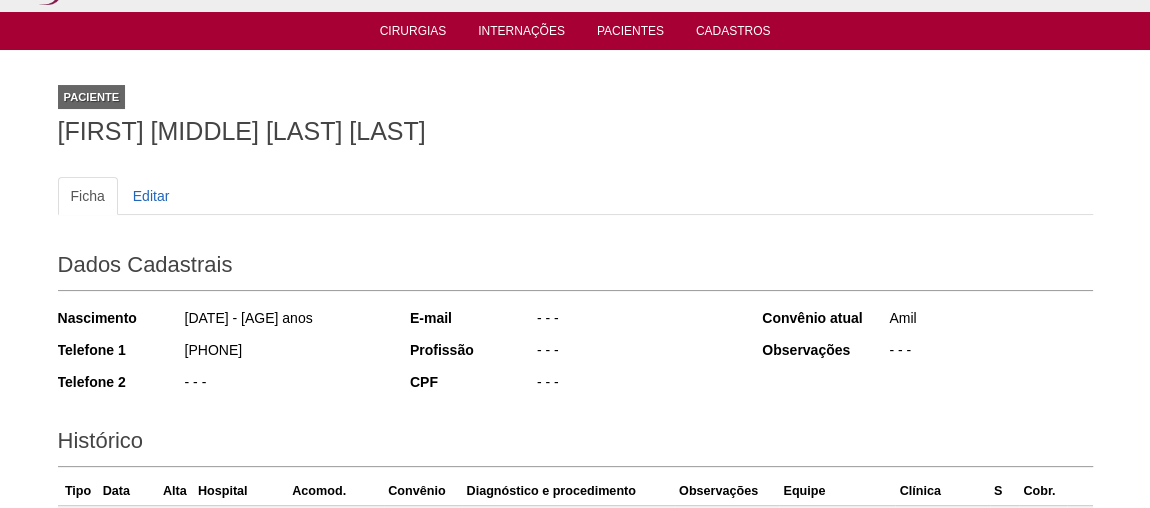 scroll, scrollTop: 52, scrollLeft: 0, axis: vertical 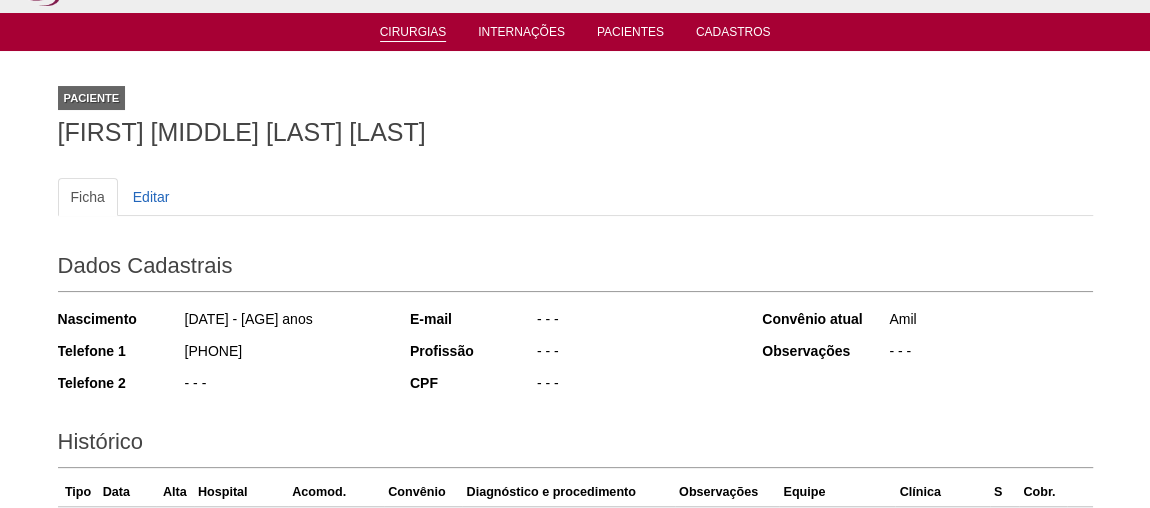 click on "Cirurgias" at bounding box center [413, 31] 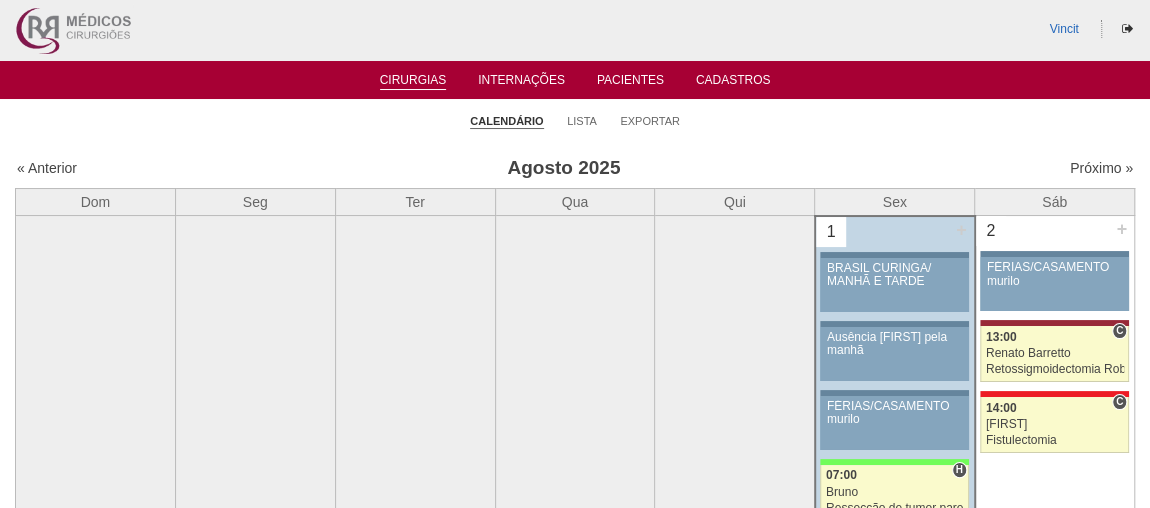scroll, scrollTop: 0, scrollLeft: 0, axis: both 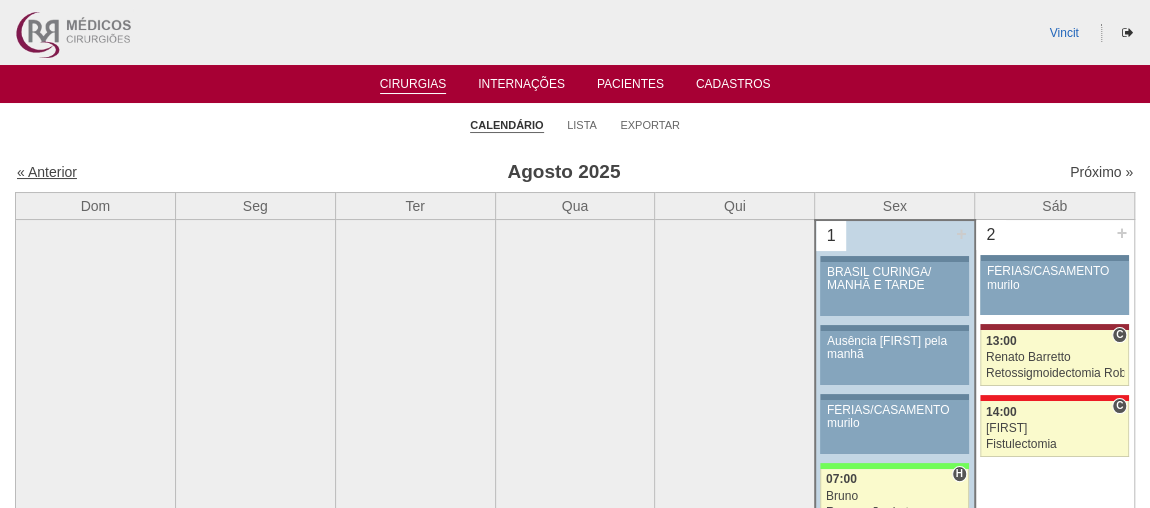 click on "« Anterior" at bounding box center (47, 172) 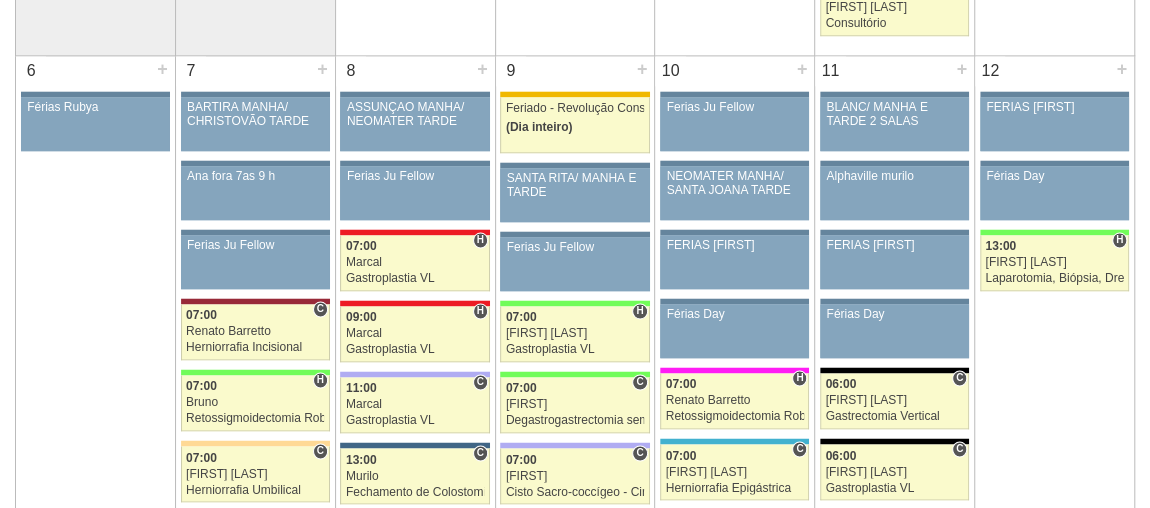 scroll, scrollTop: 1332, scrollLeft: 0, axis: vertical 